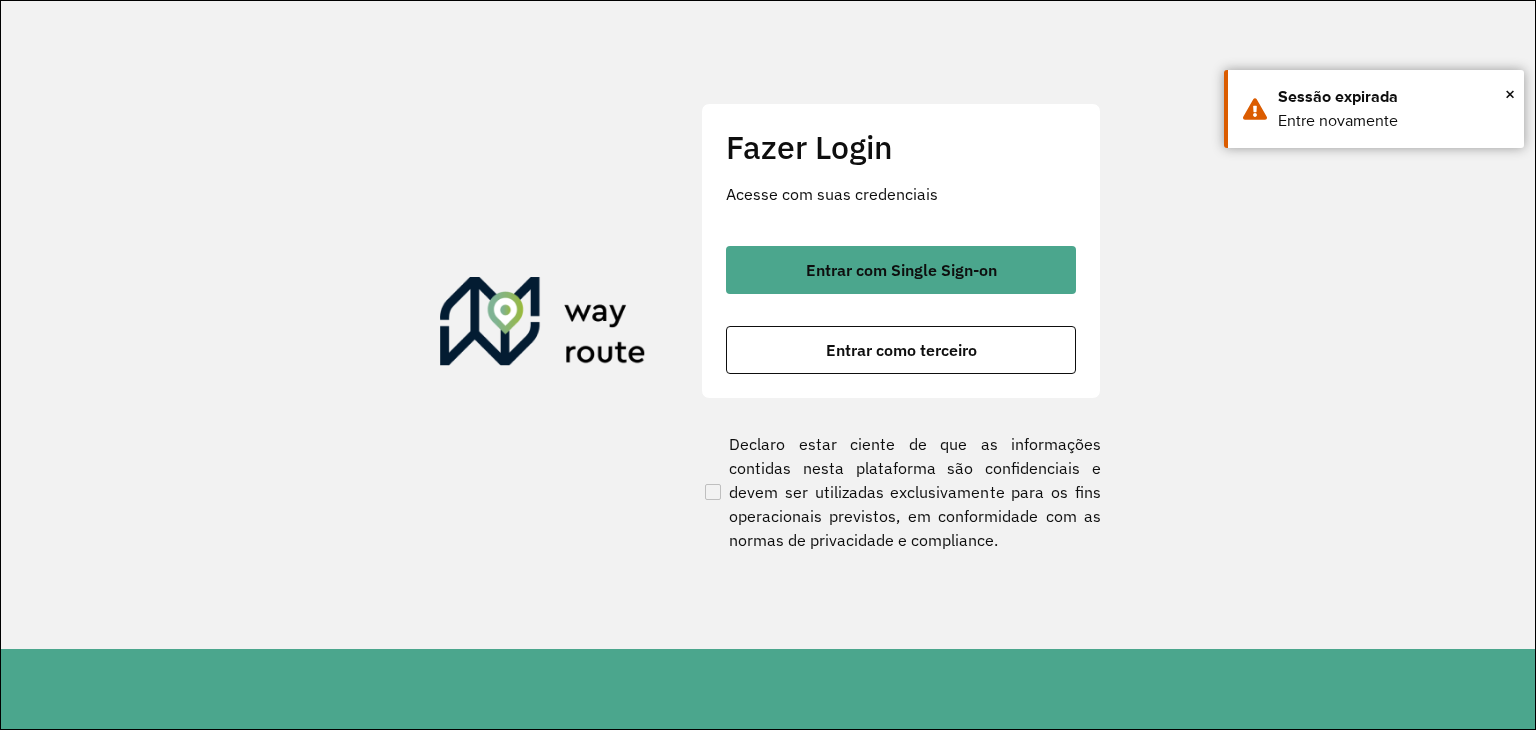 scroll, scrollTop: 0, scrollLeft: 0, axis: both 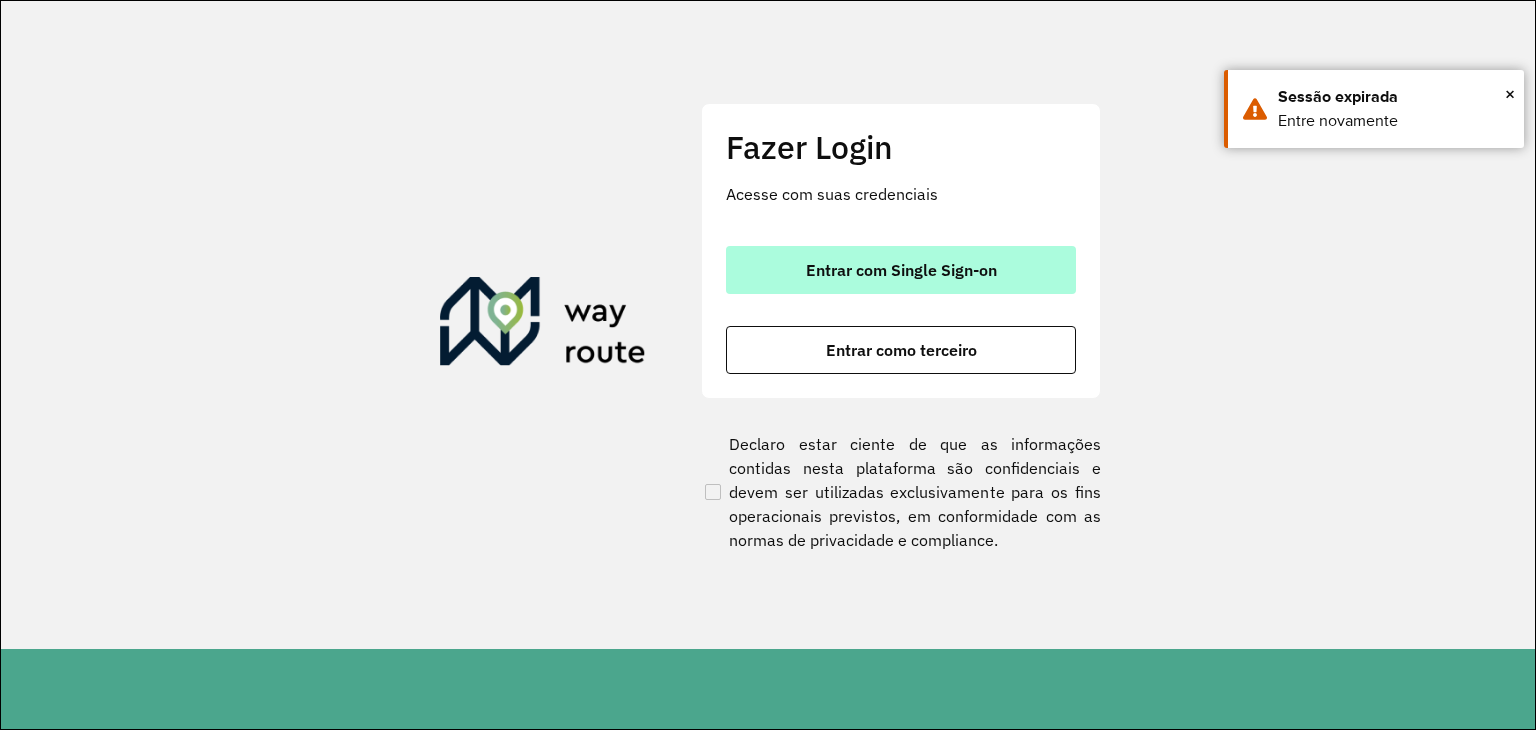 click on "Entrar com Single Sign-on" at bounding box center [901, 270] 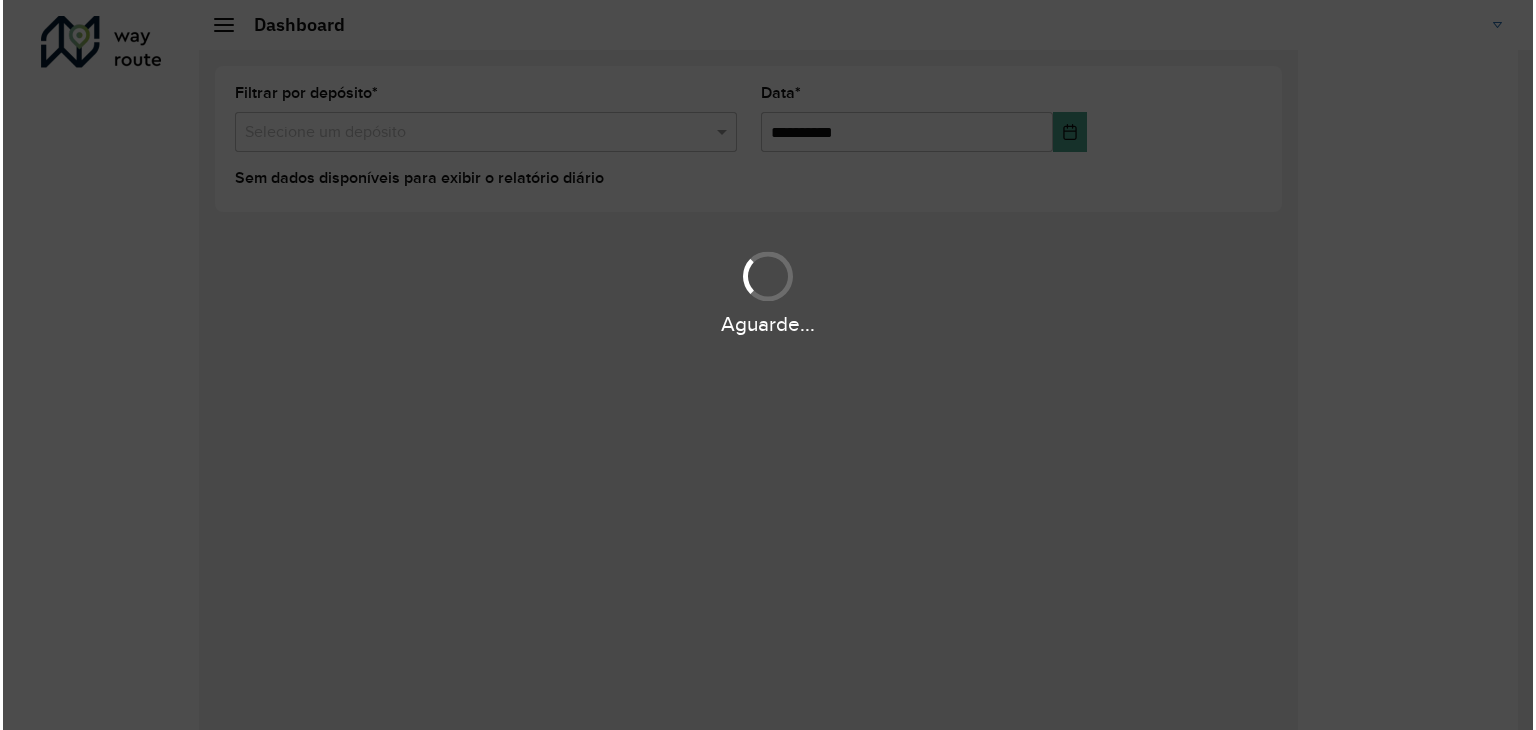scroll, scrollTop: 0, scrollLeft: 0, axis: both 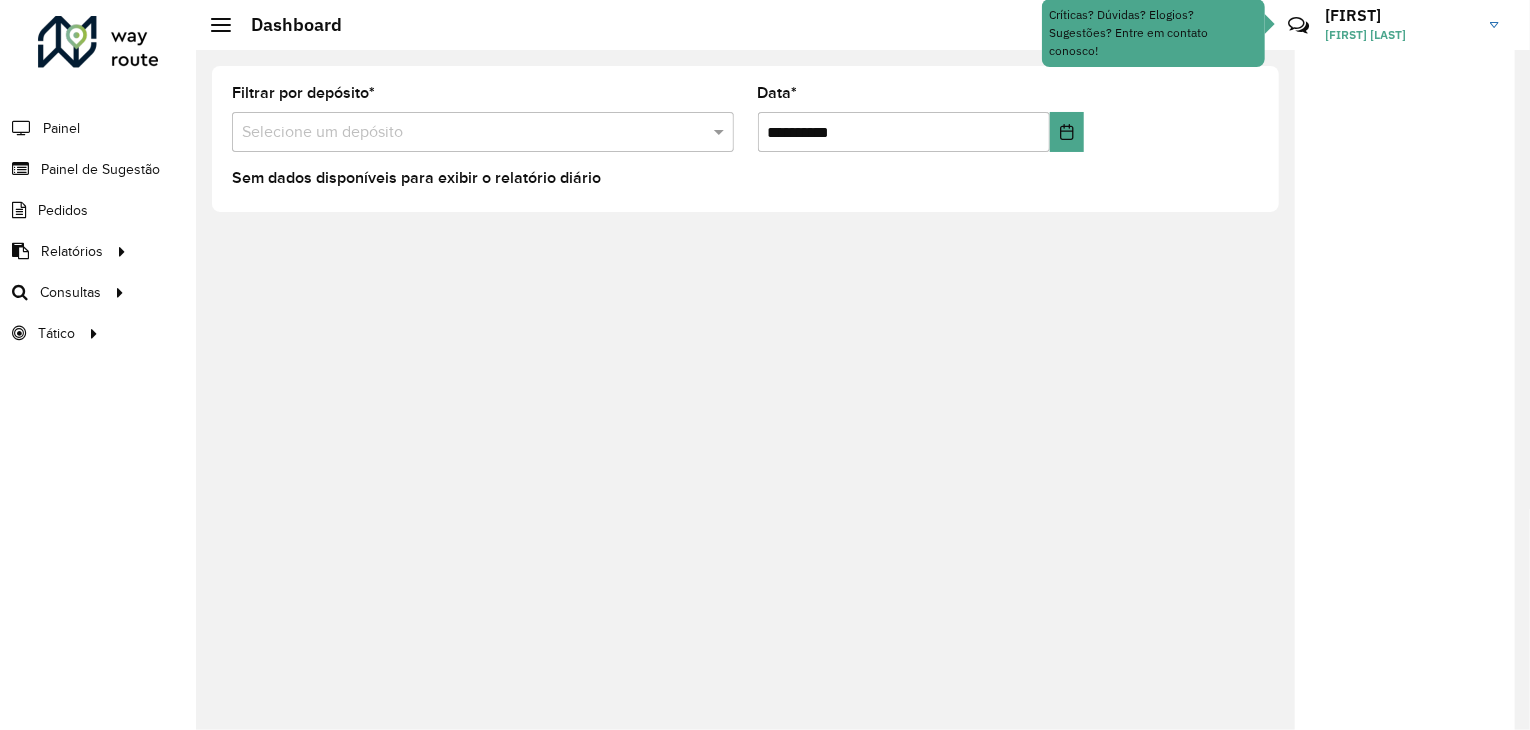 click at bounding box center (463, 133) 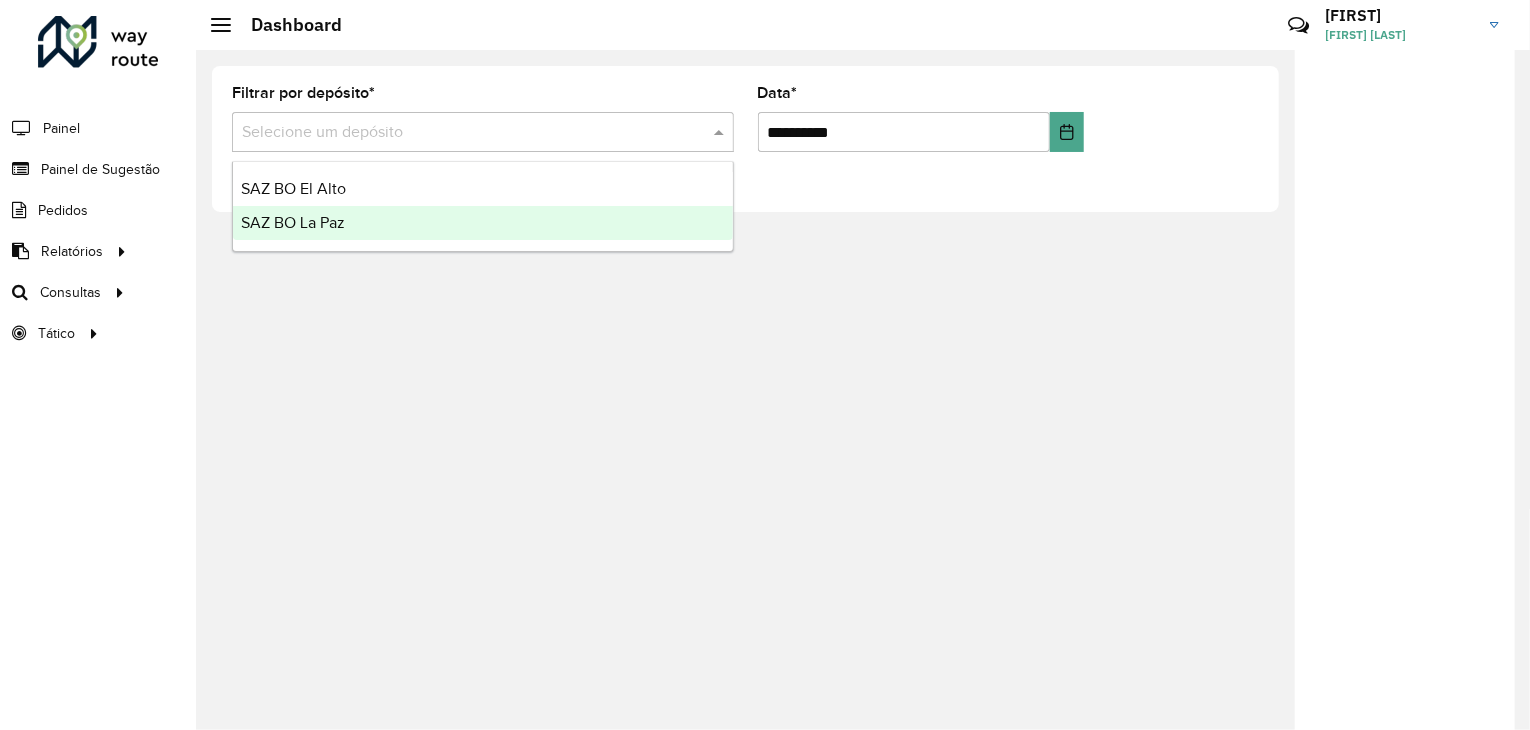 click on "SAZ BO La Paz" at bounding box center [483, 223] 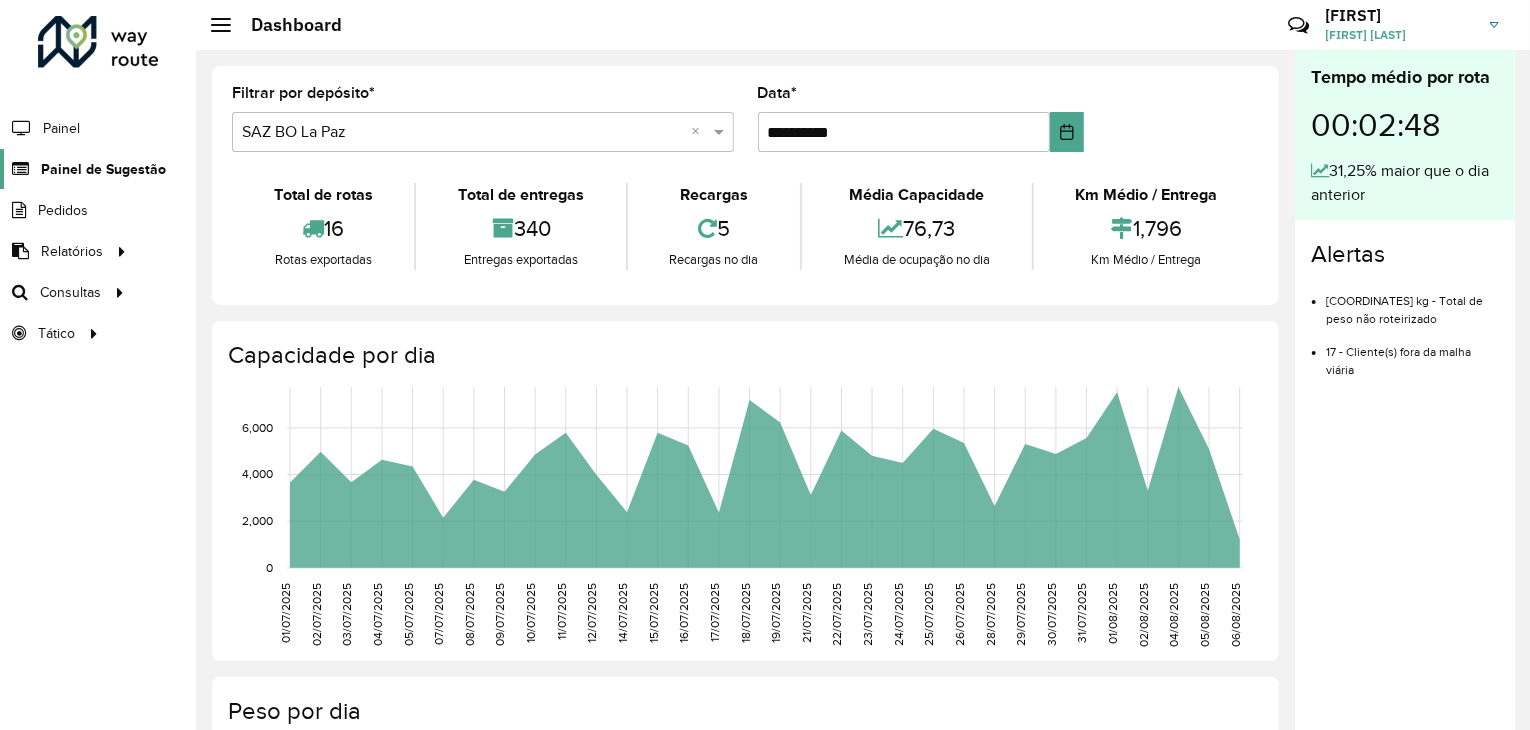 click on "Painel de Sugestão" 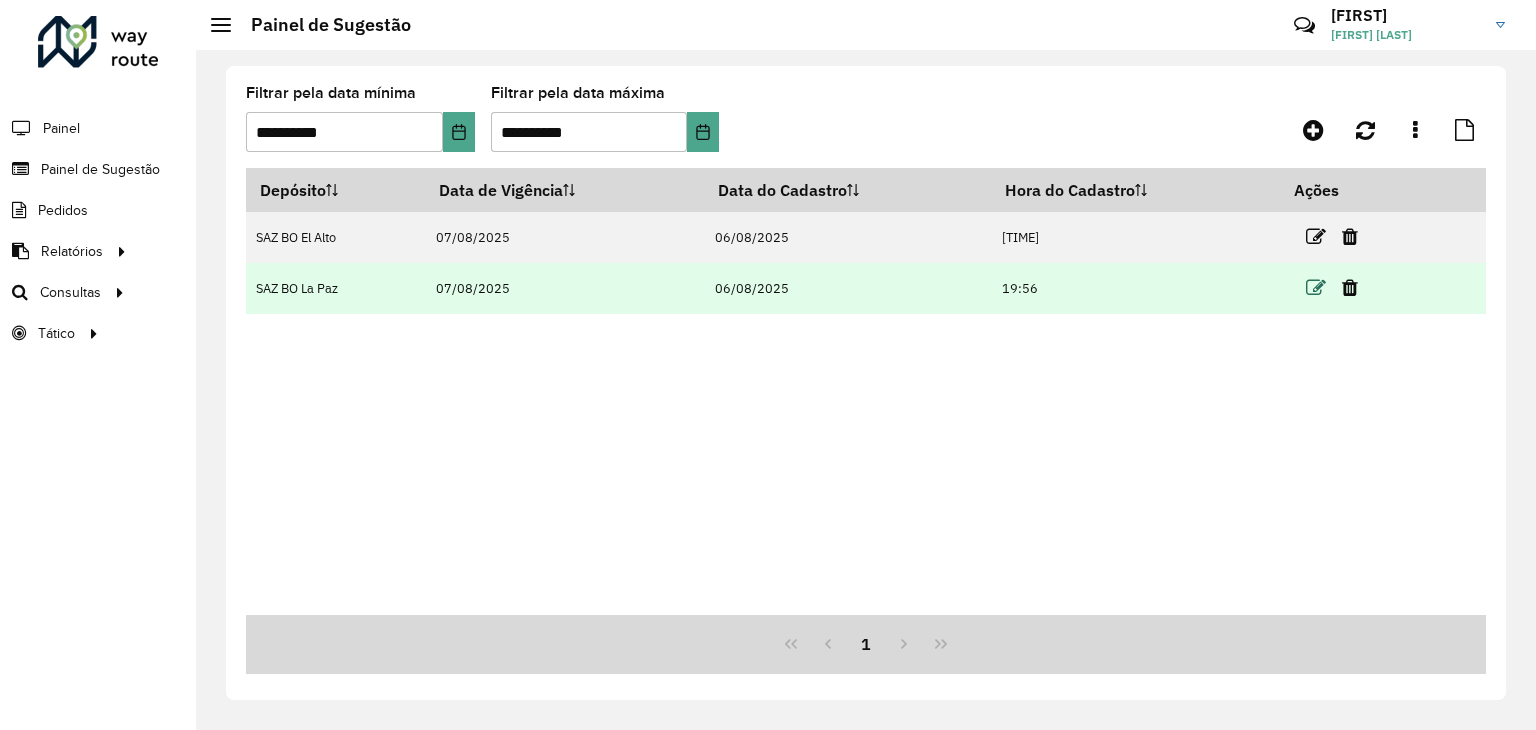 click at bounding box center (1316, 288) 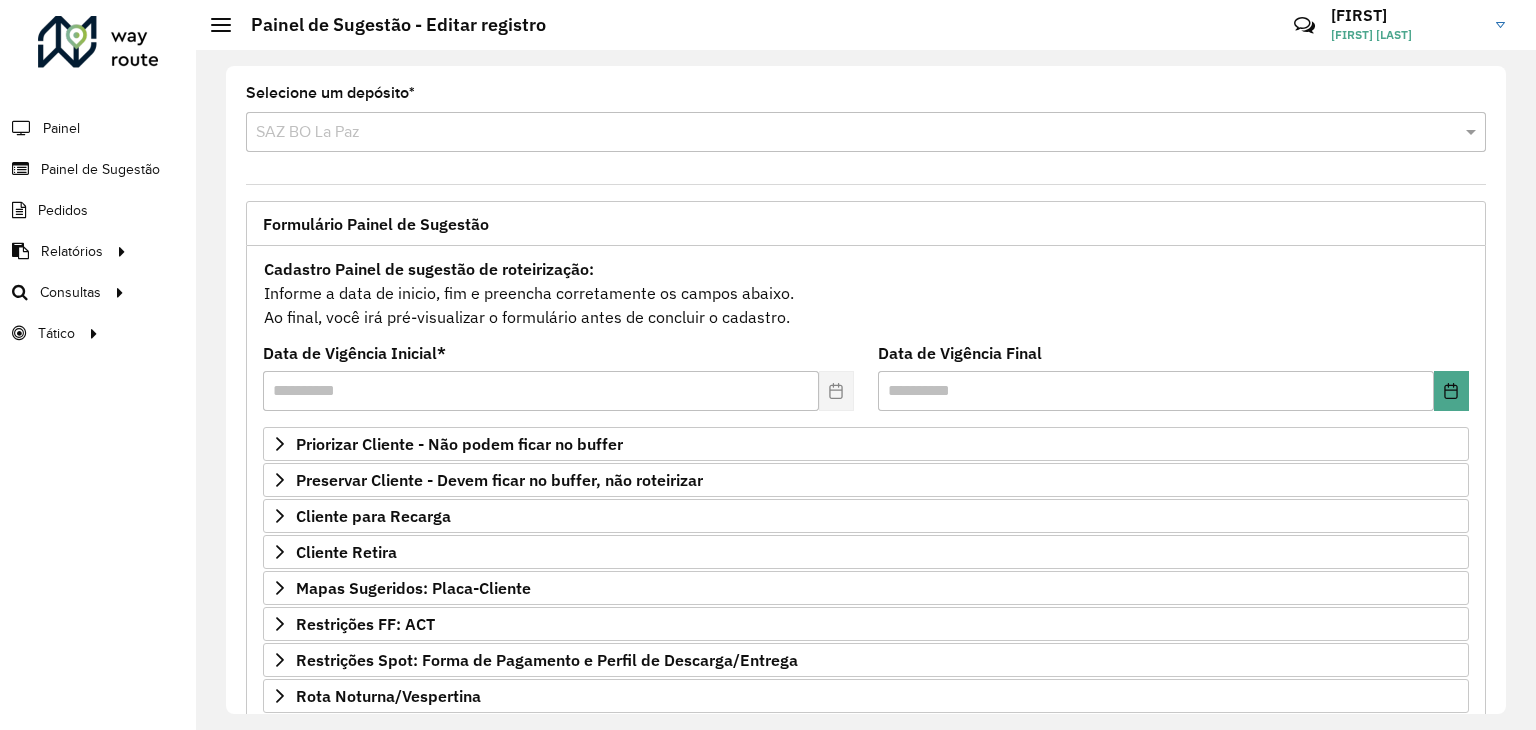 click on "Formulário Painel de Sugestão" at bounding box center [866, 223] 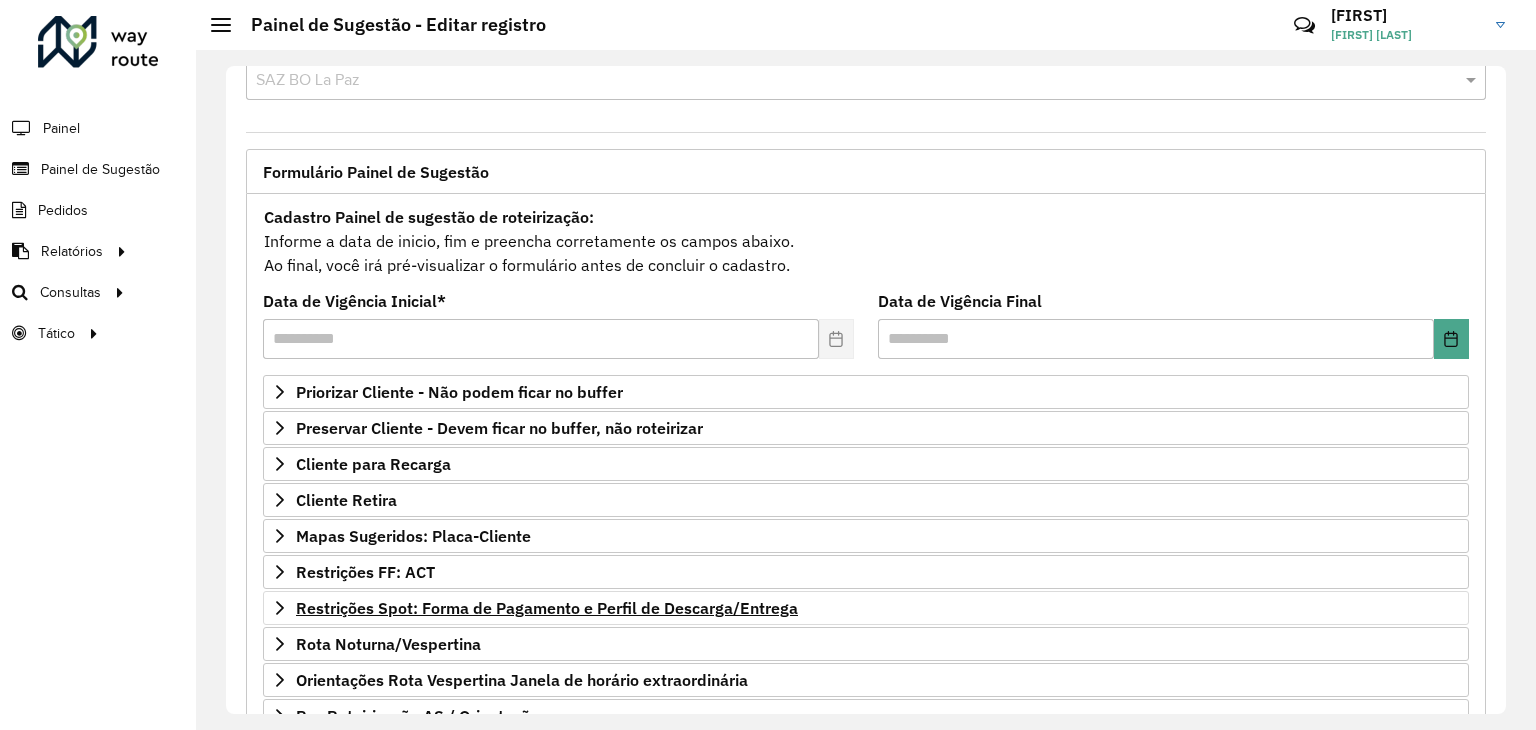 scroll, scrollTop: 224, scrollLeft: 0, axis: vertical 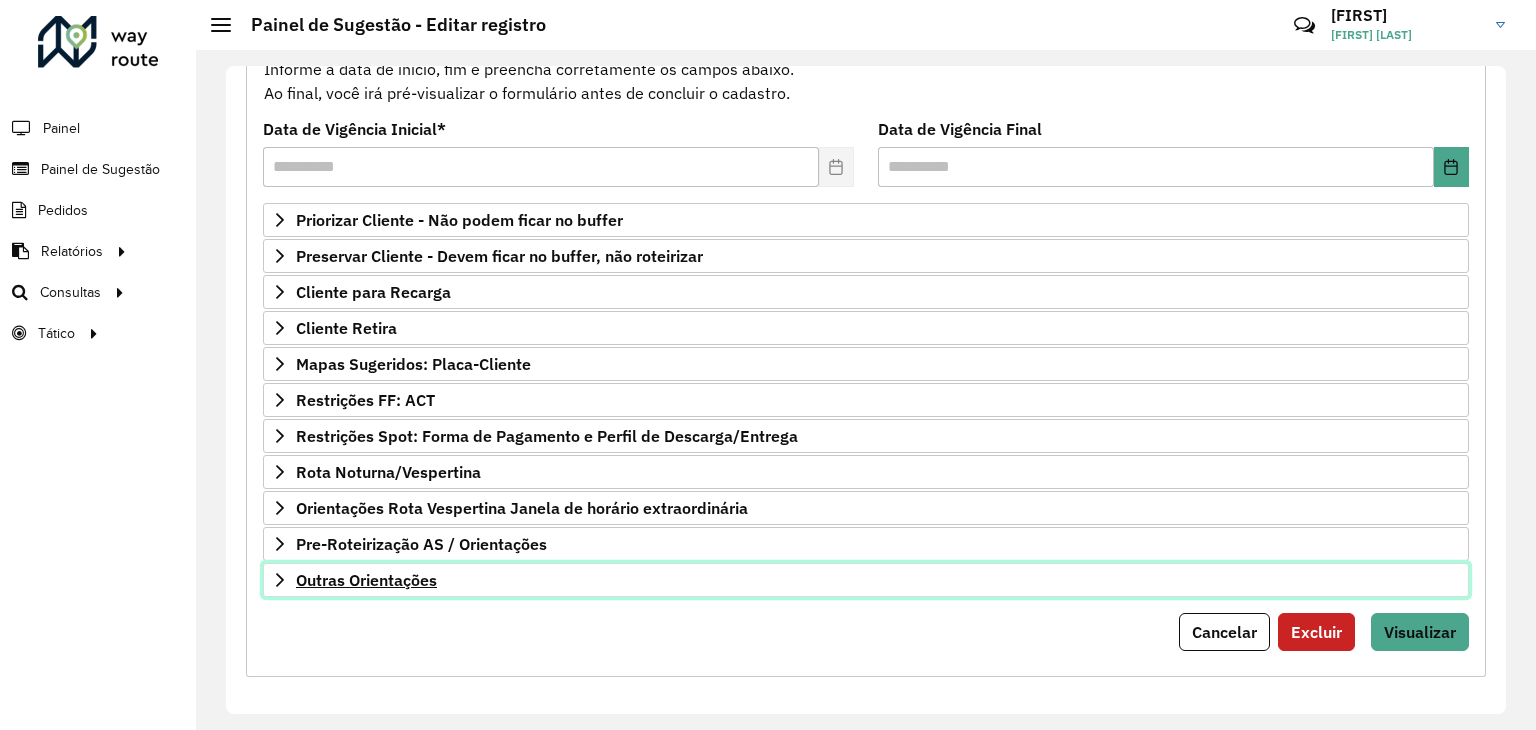 click on "Outras Orientações" at bounding box center [366, 580] 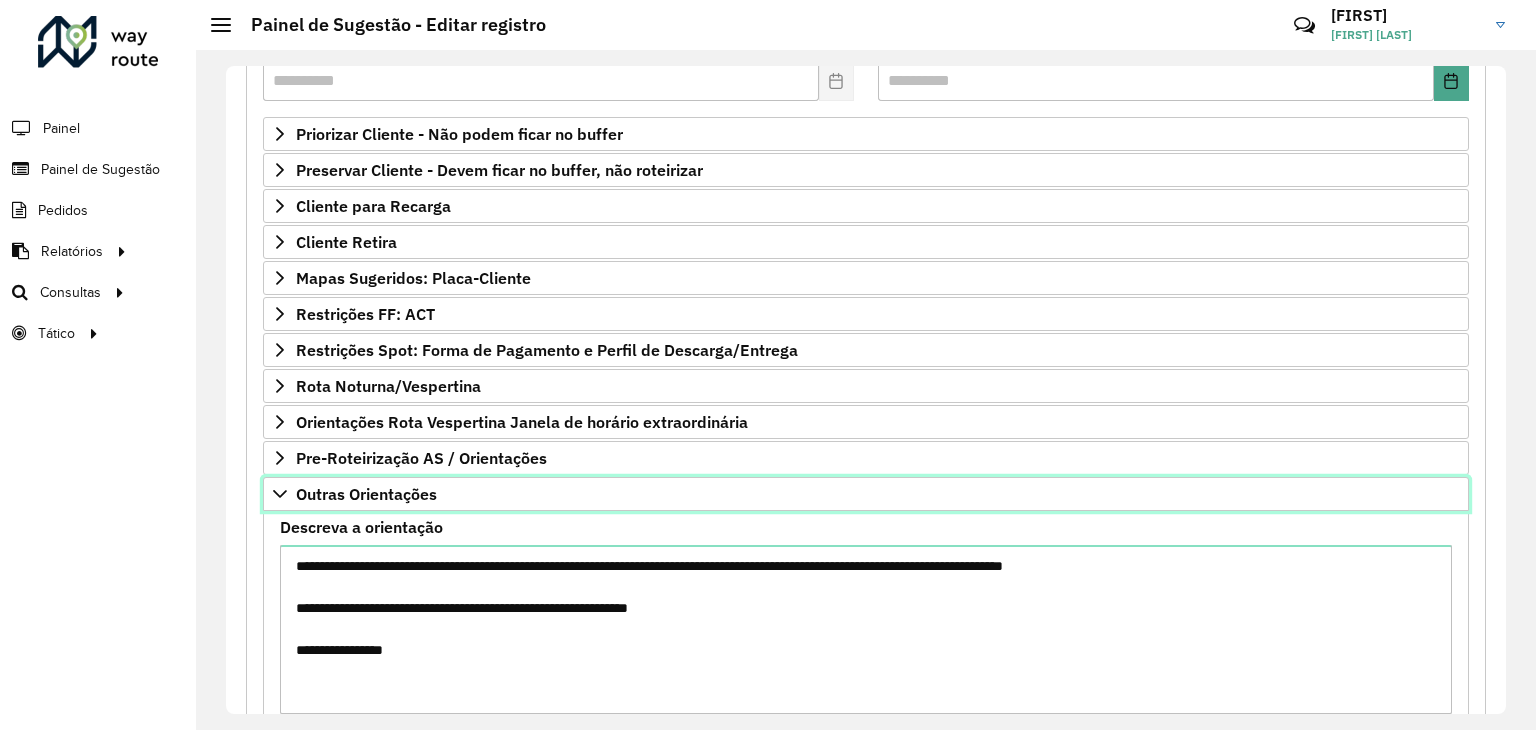 scroll, scrollTop: 453, scrollLeft: 0, axis: vertical 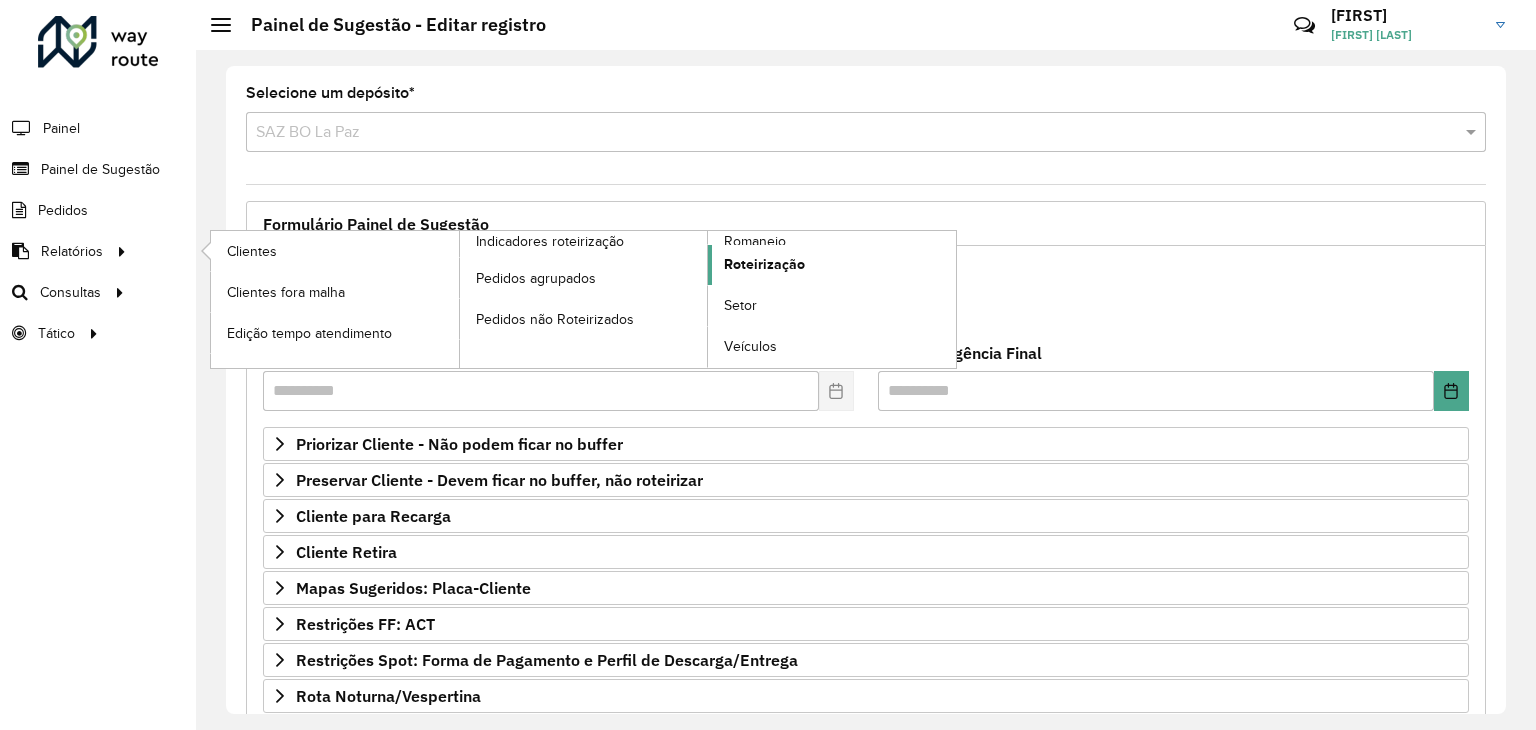 click on "Roteirização" 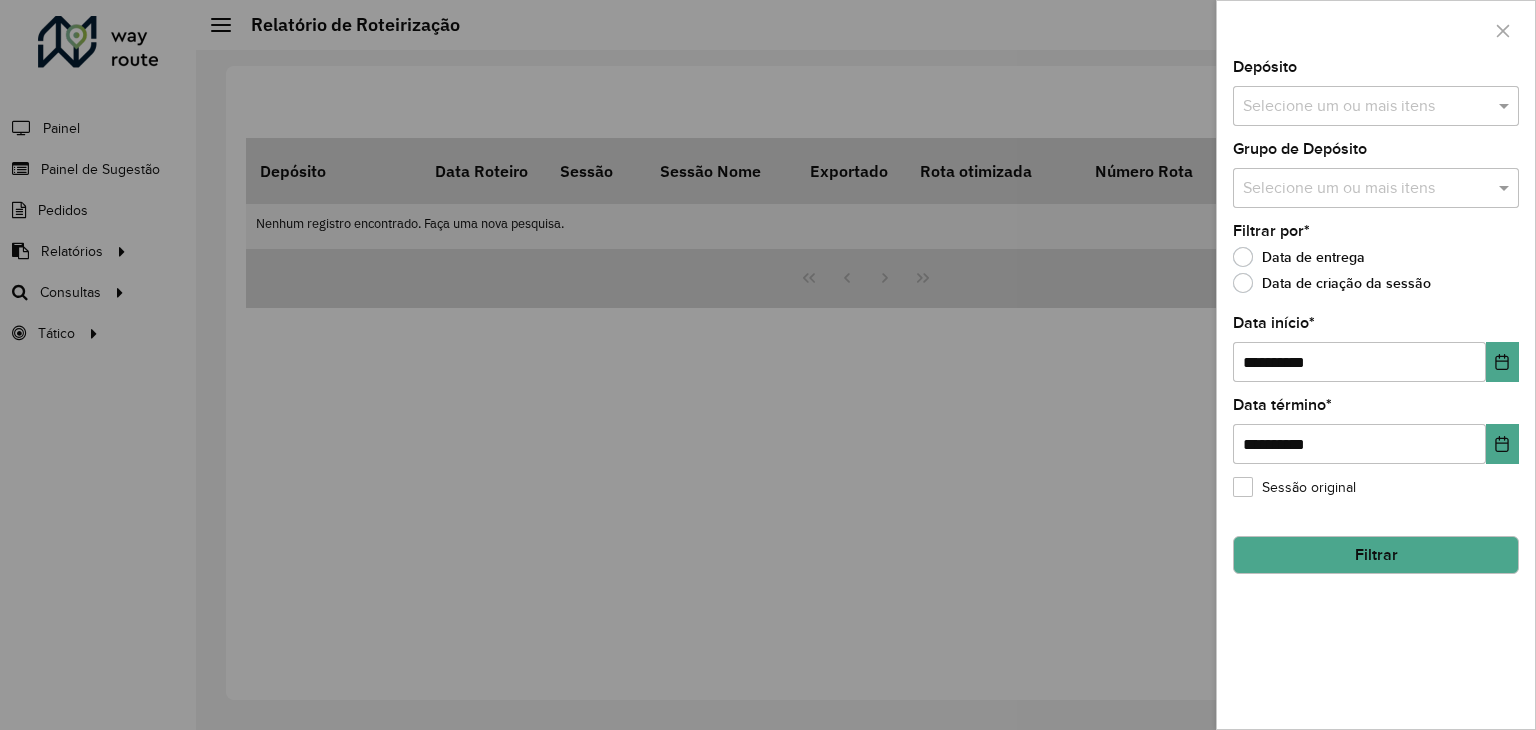 click at bounding box center (1366, 107) 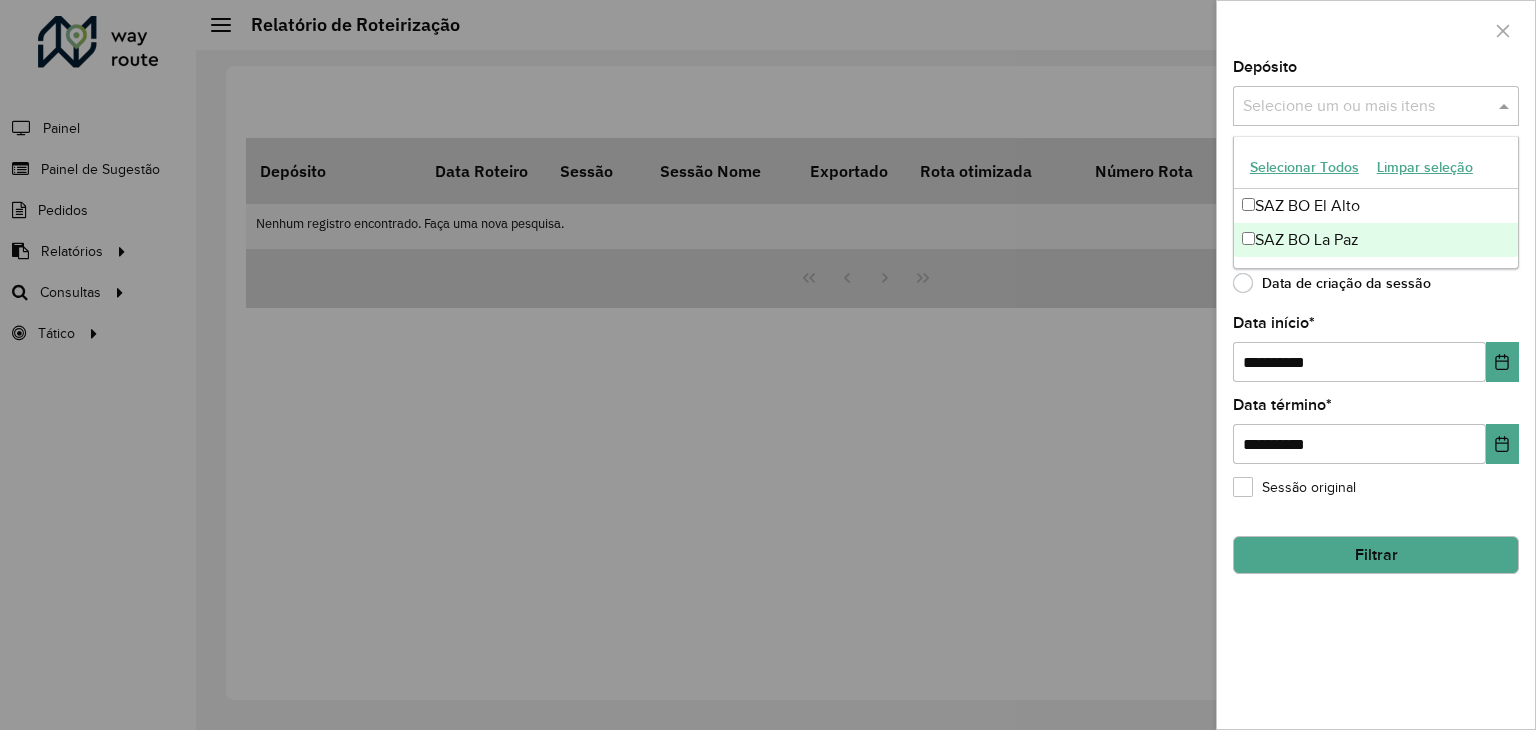click on "SAZ BO La Paz" at bounding box center [1376, 240] 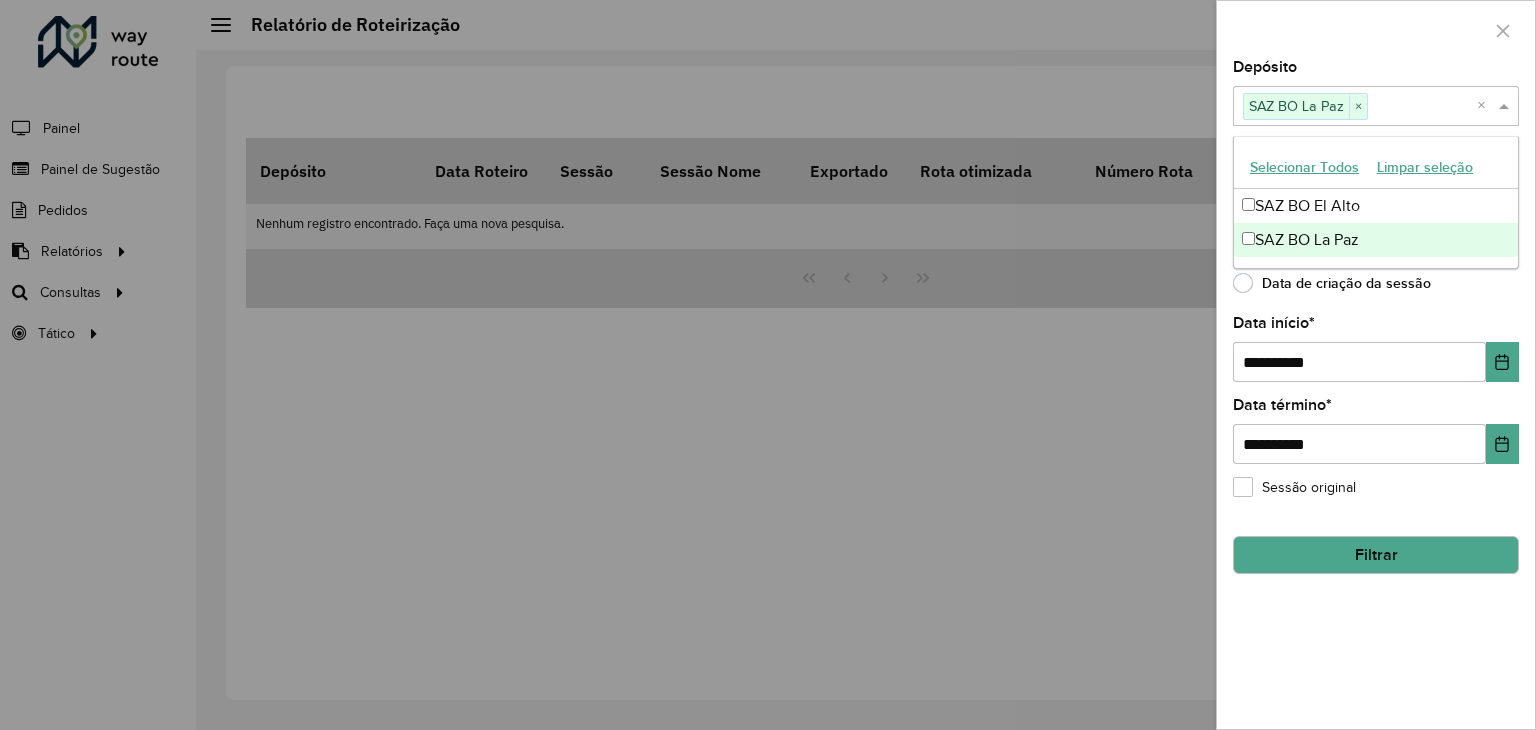 click on "Data de criação da sessão" 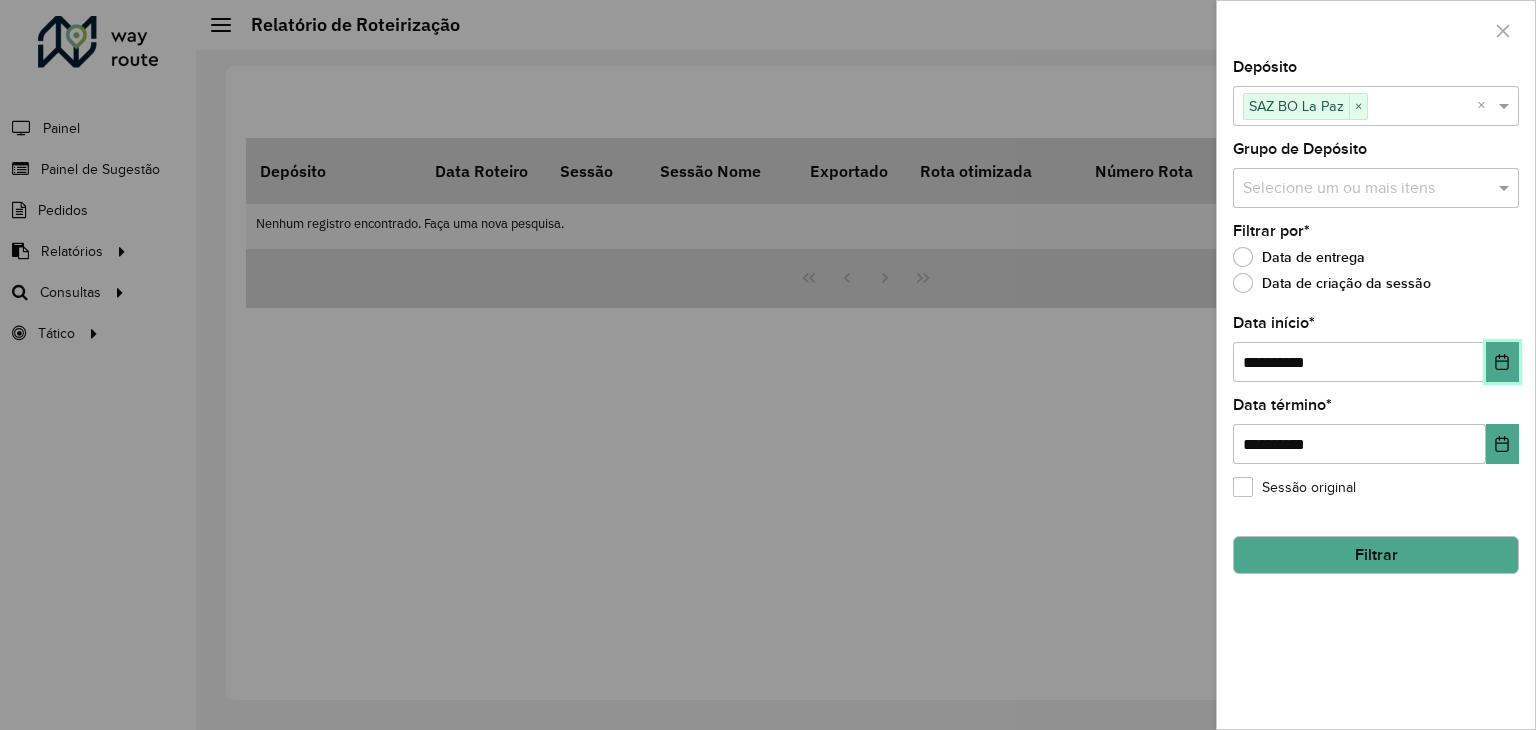 click 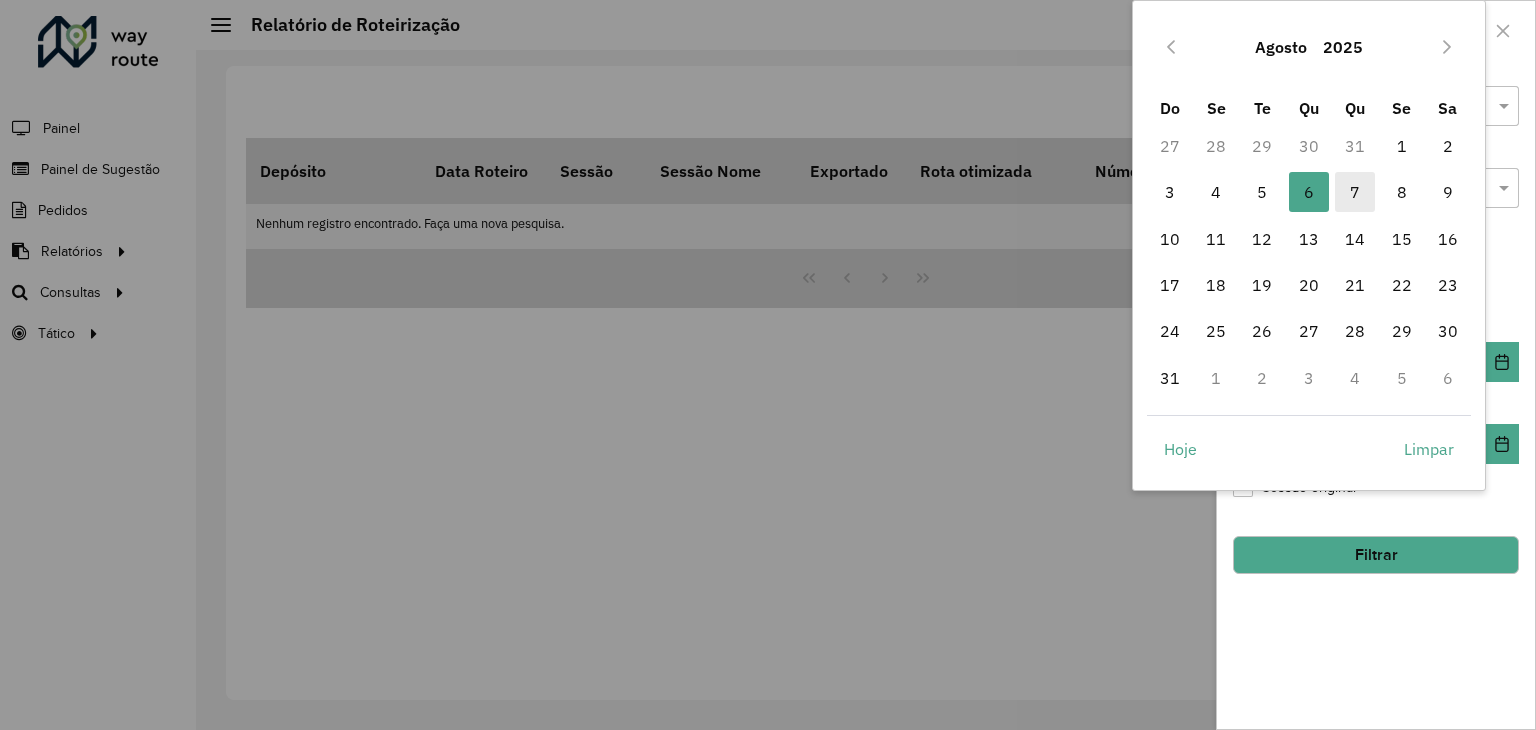 click on "7" at bounding box center (1355, 192) 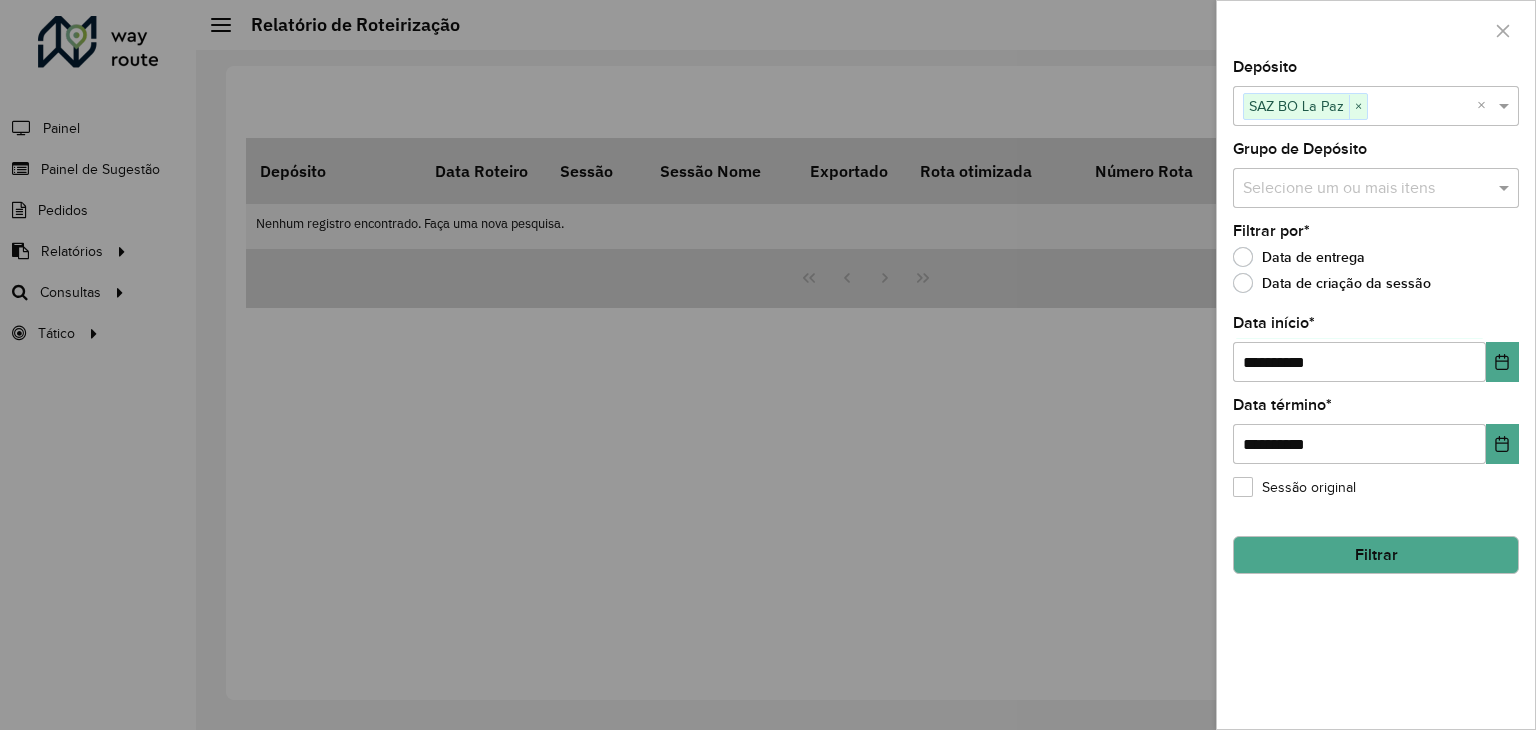 click on "Filtrar" 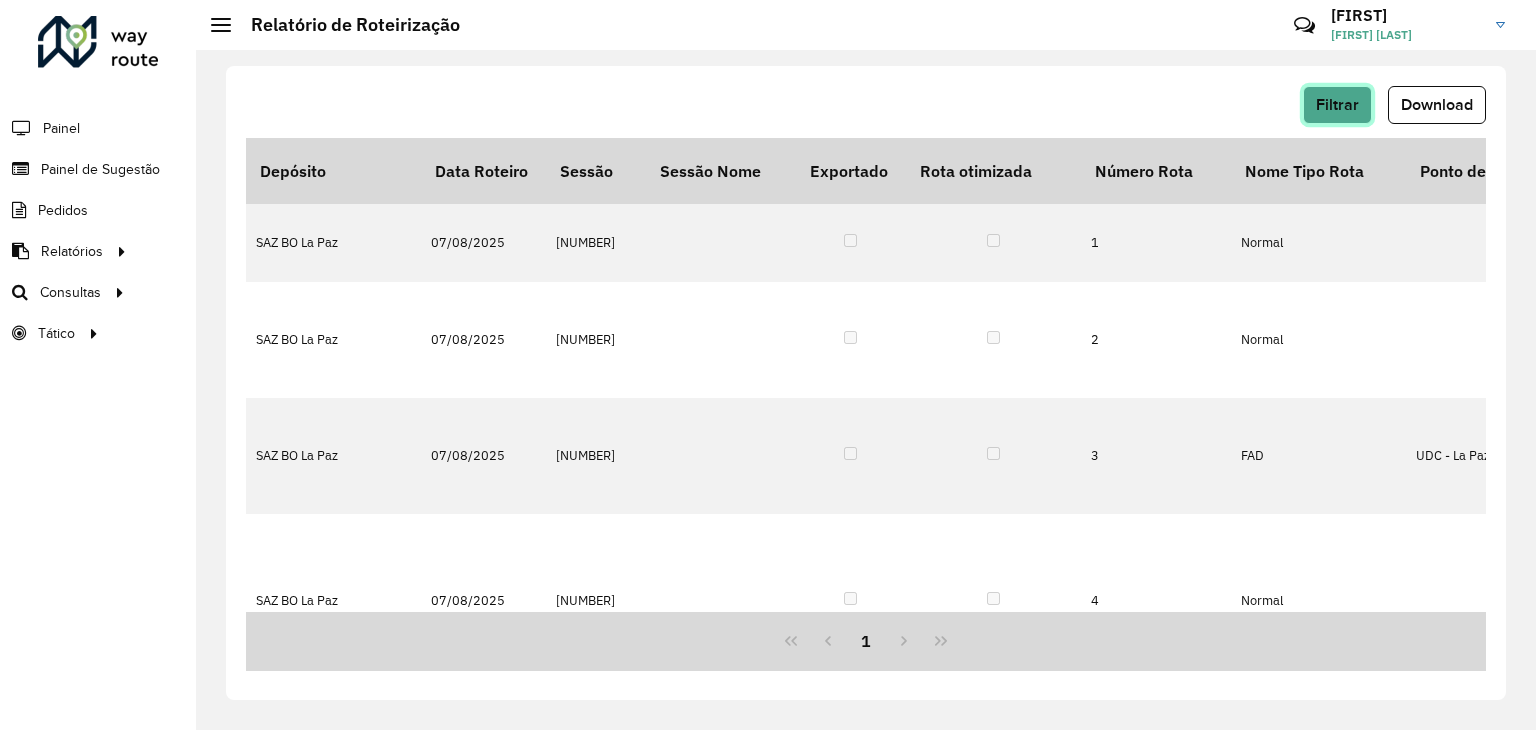 click on "Filtrar" 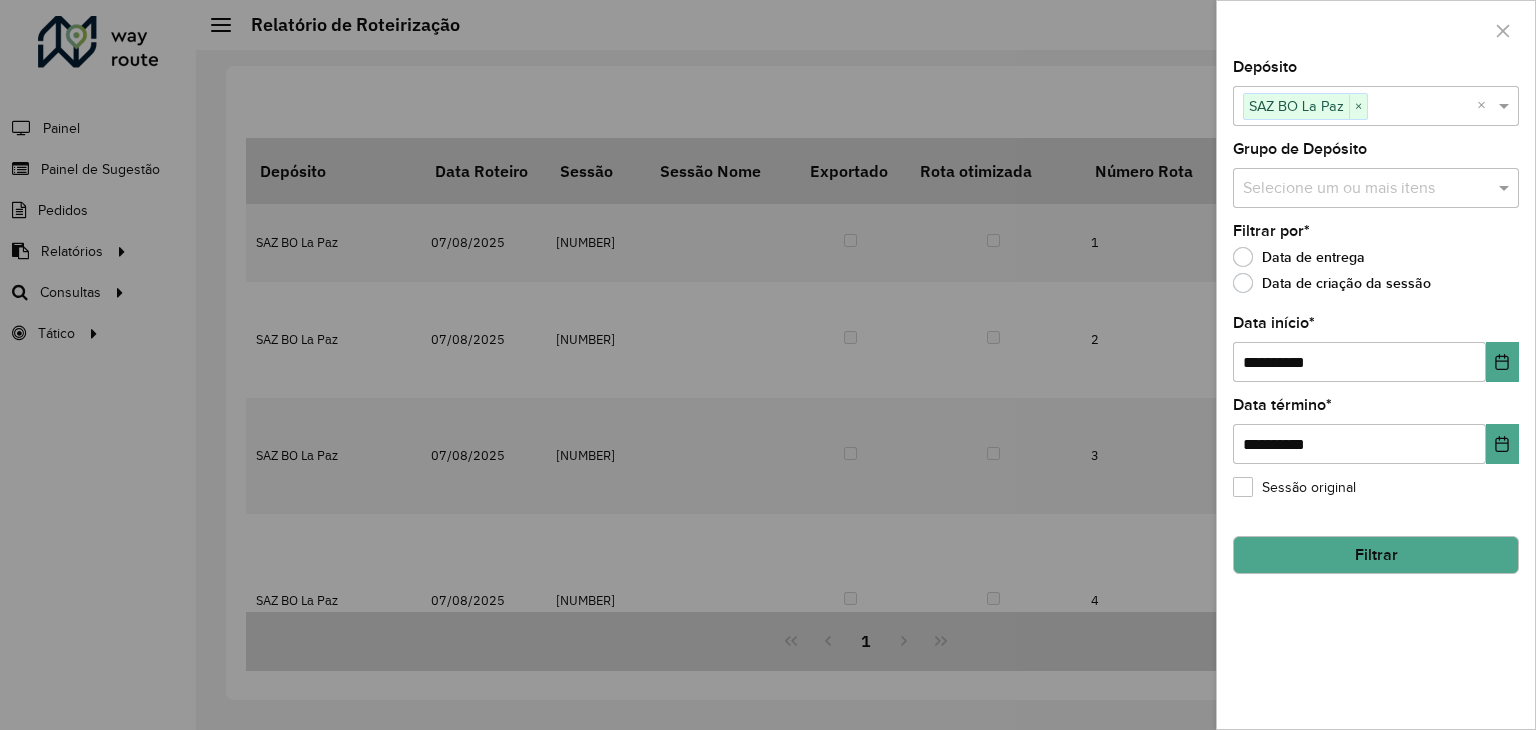 click on "Filtrar" 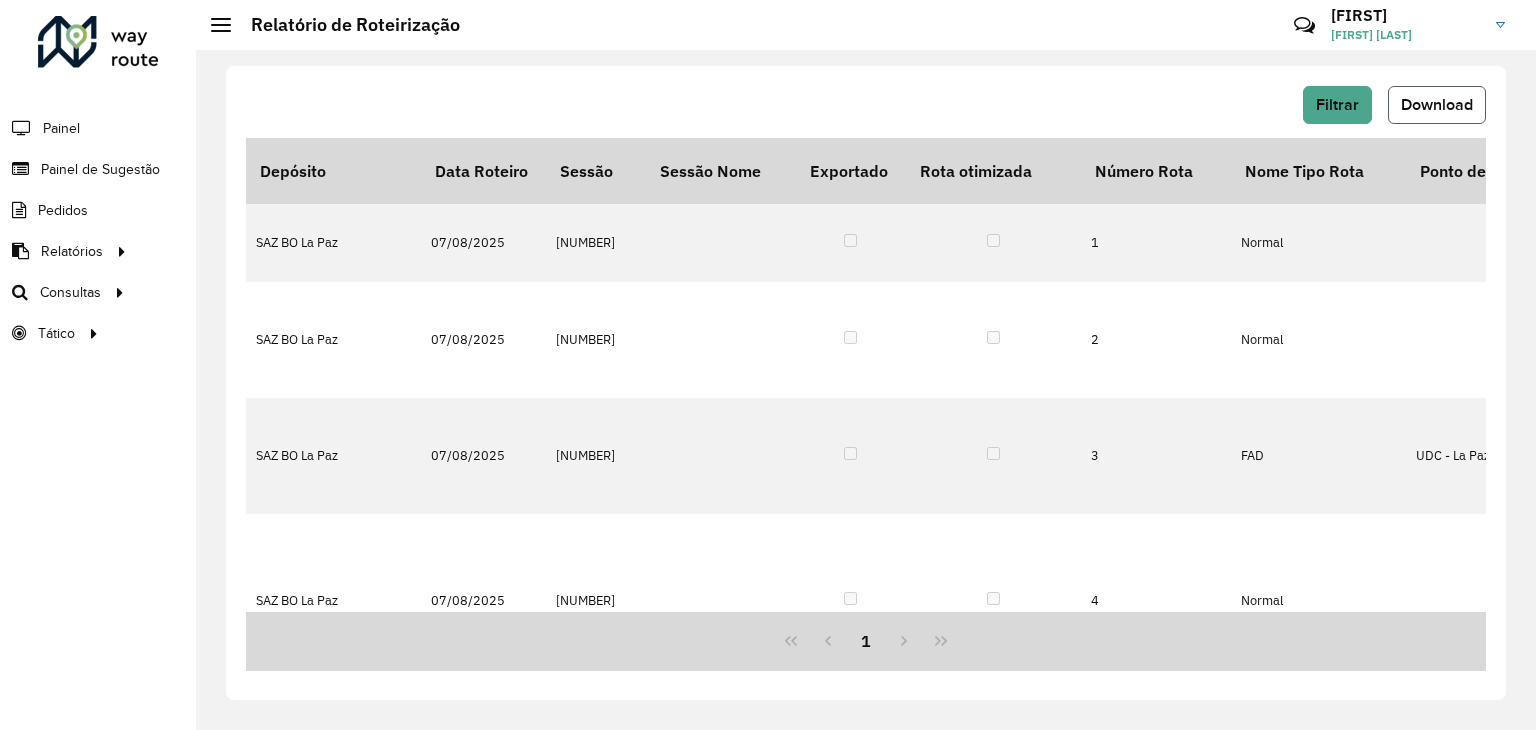 click on "Download" 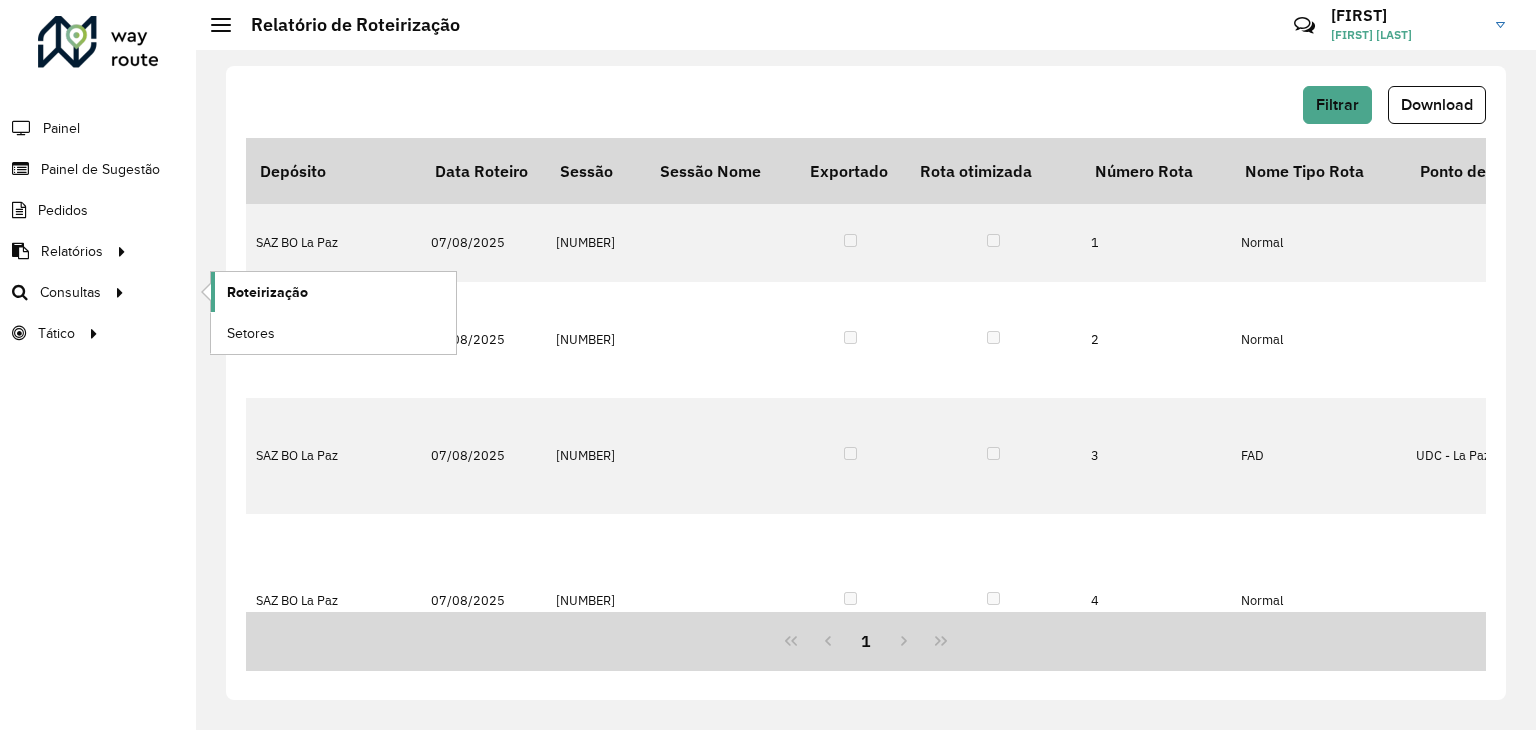 click on "Roteirização" 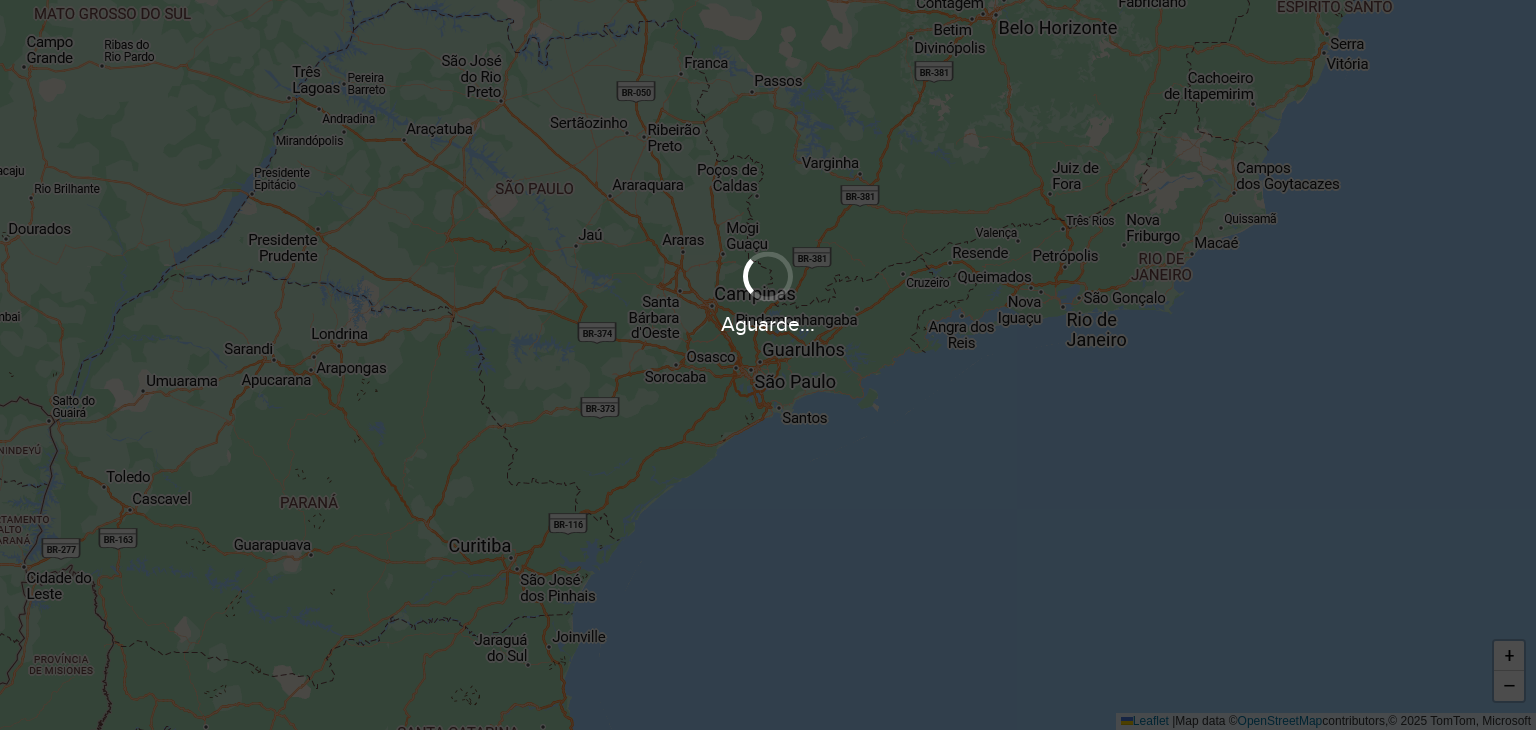 scroll, scrollTop: 0, scrollLeft: 0, axis: both 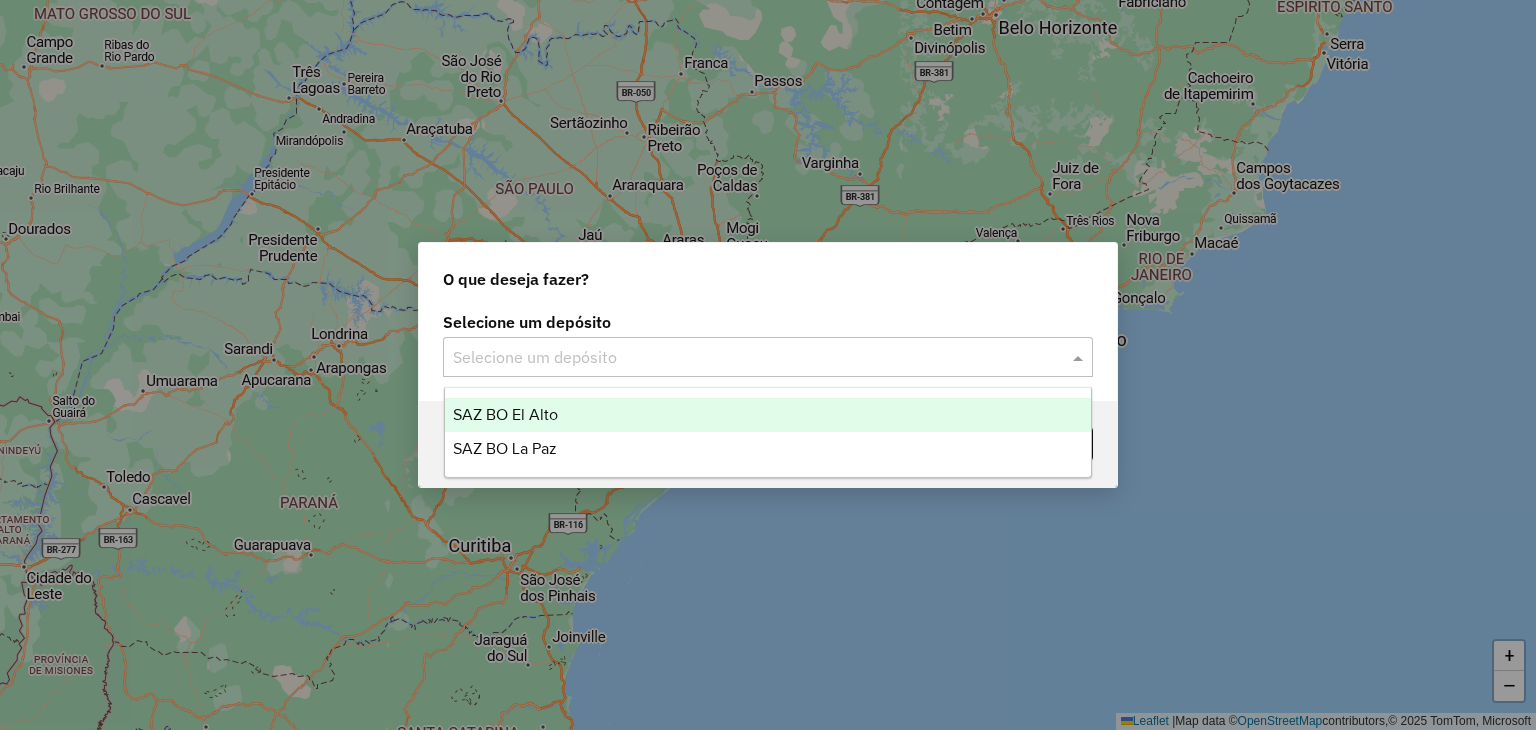 click 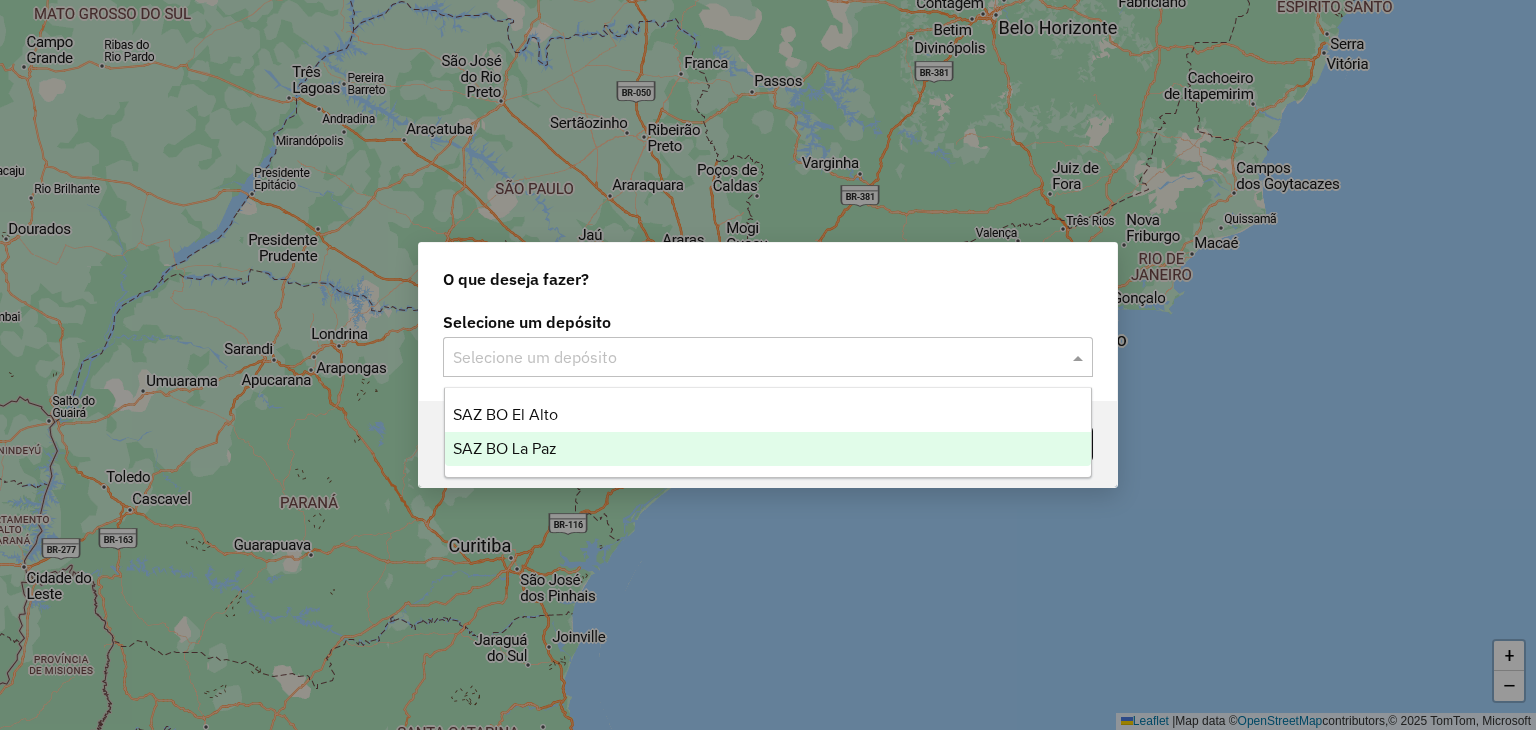 click on "SAZ BO La Paz" at bounding box center [768, 449] 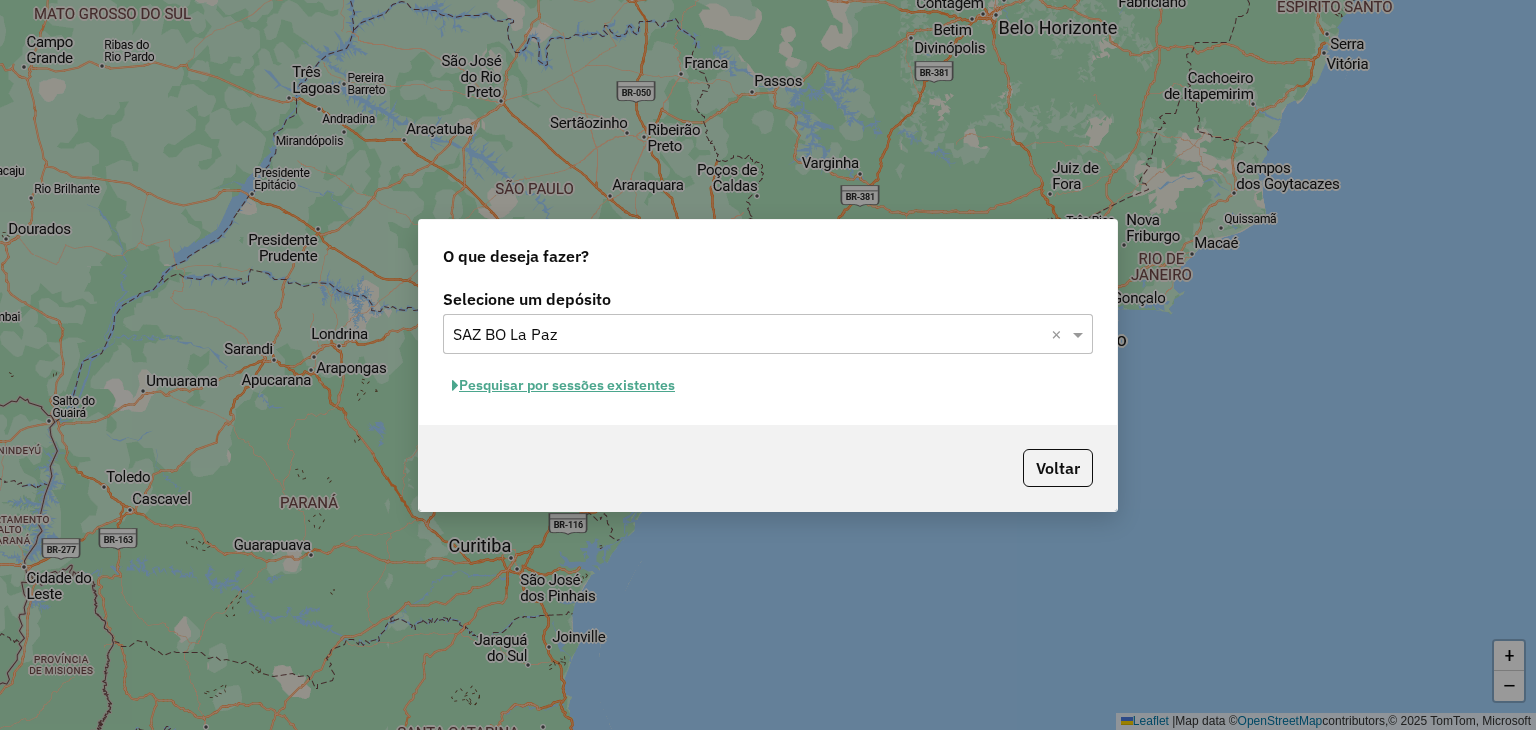click on "Pesquisar por sessões existentes" 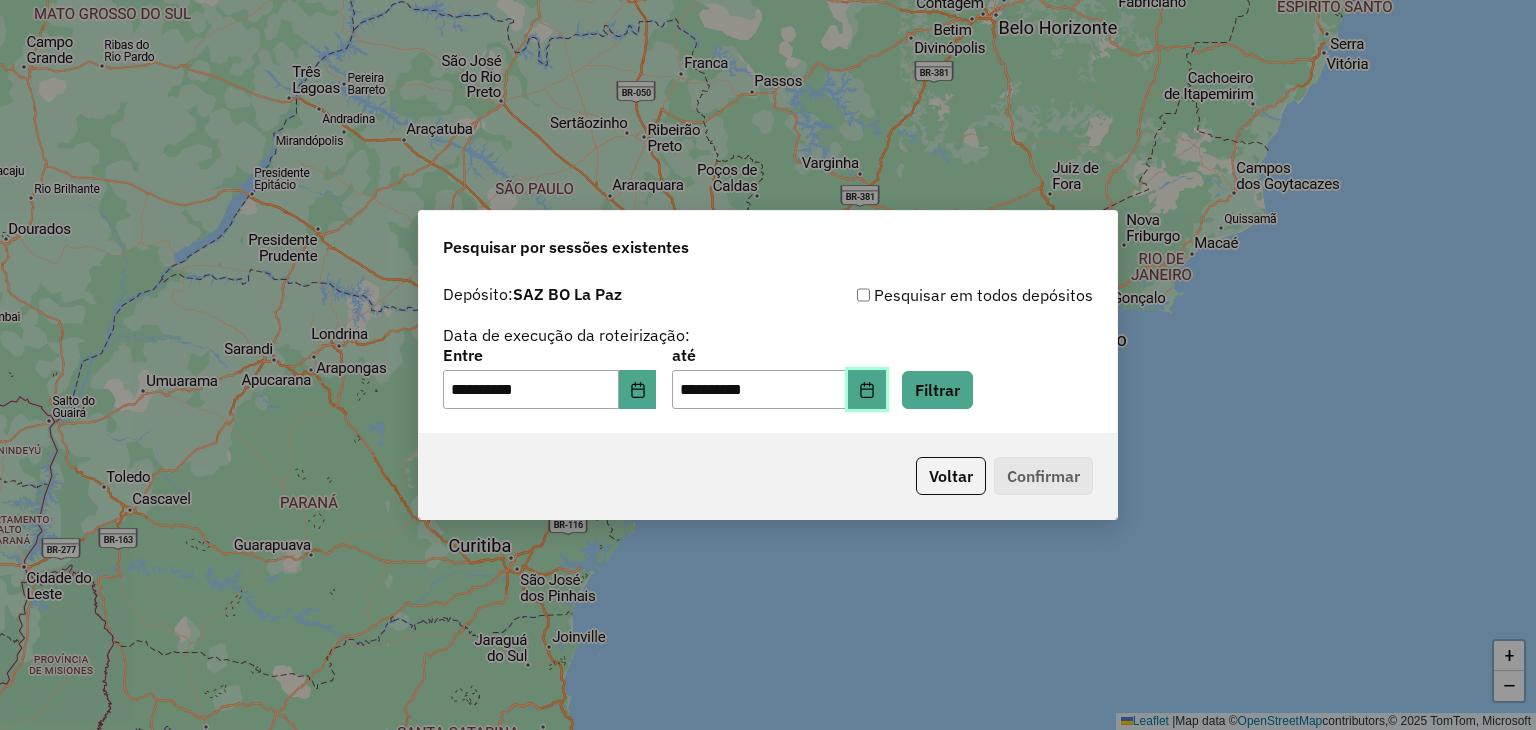 click 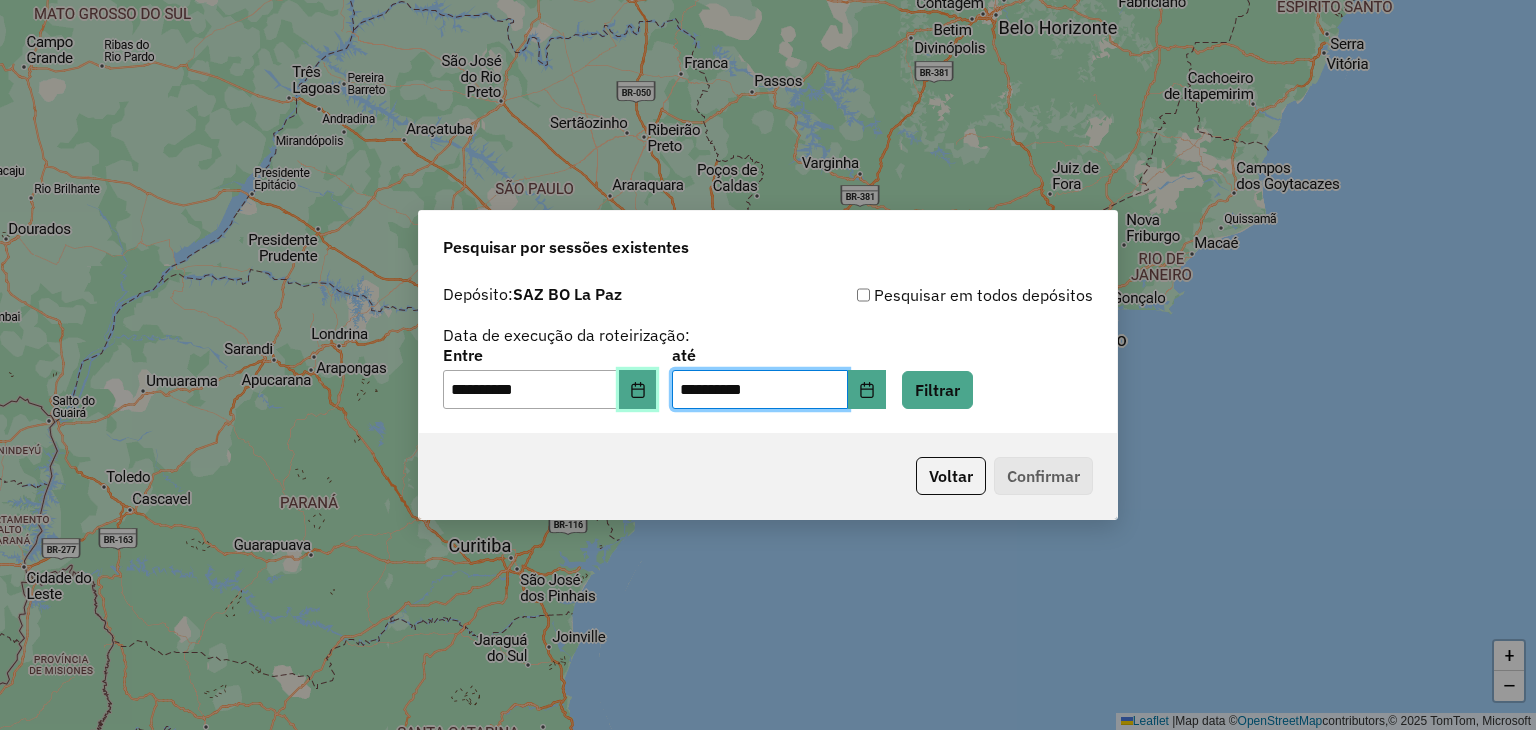click 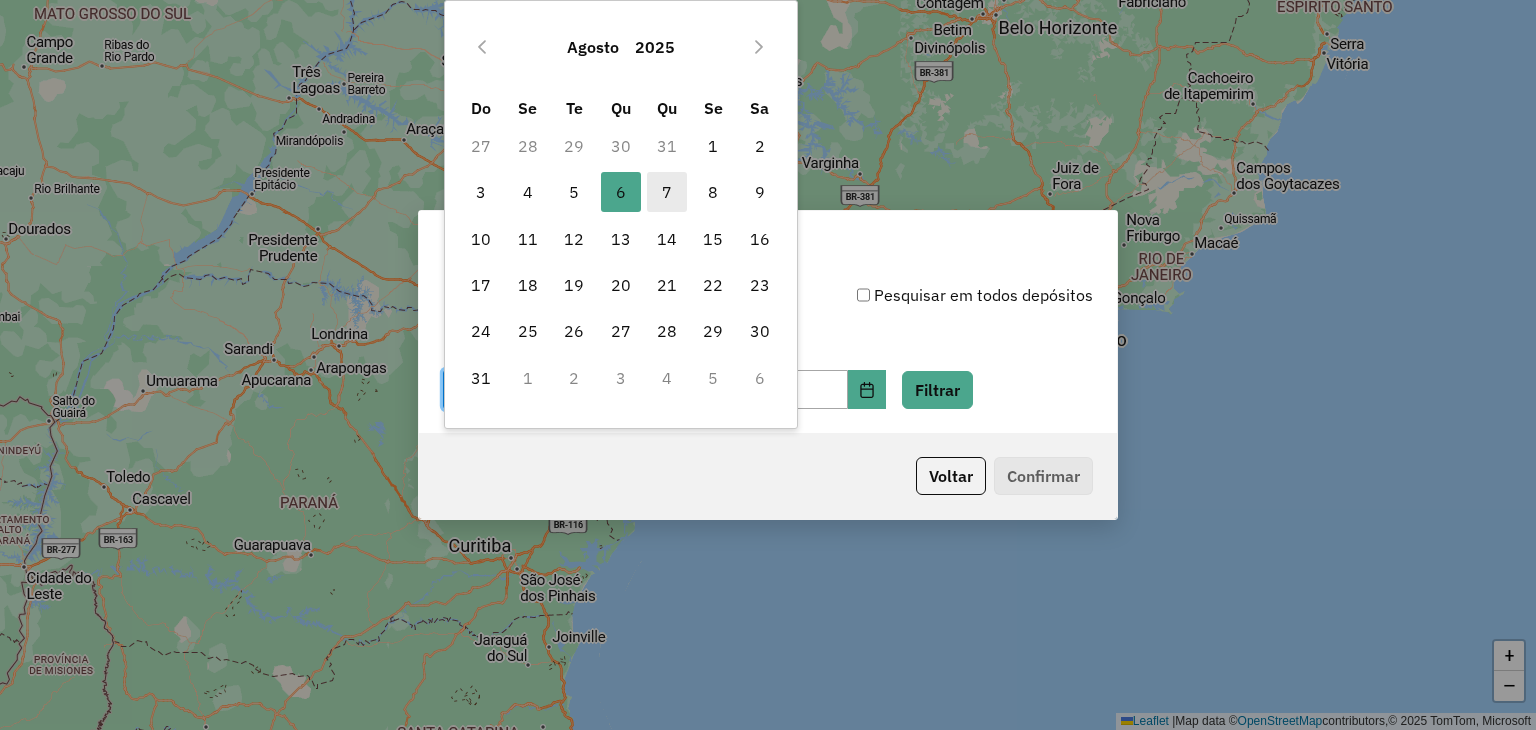 click on "7" at bounding box center [667, 192] 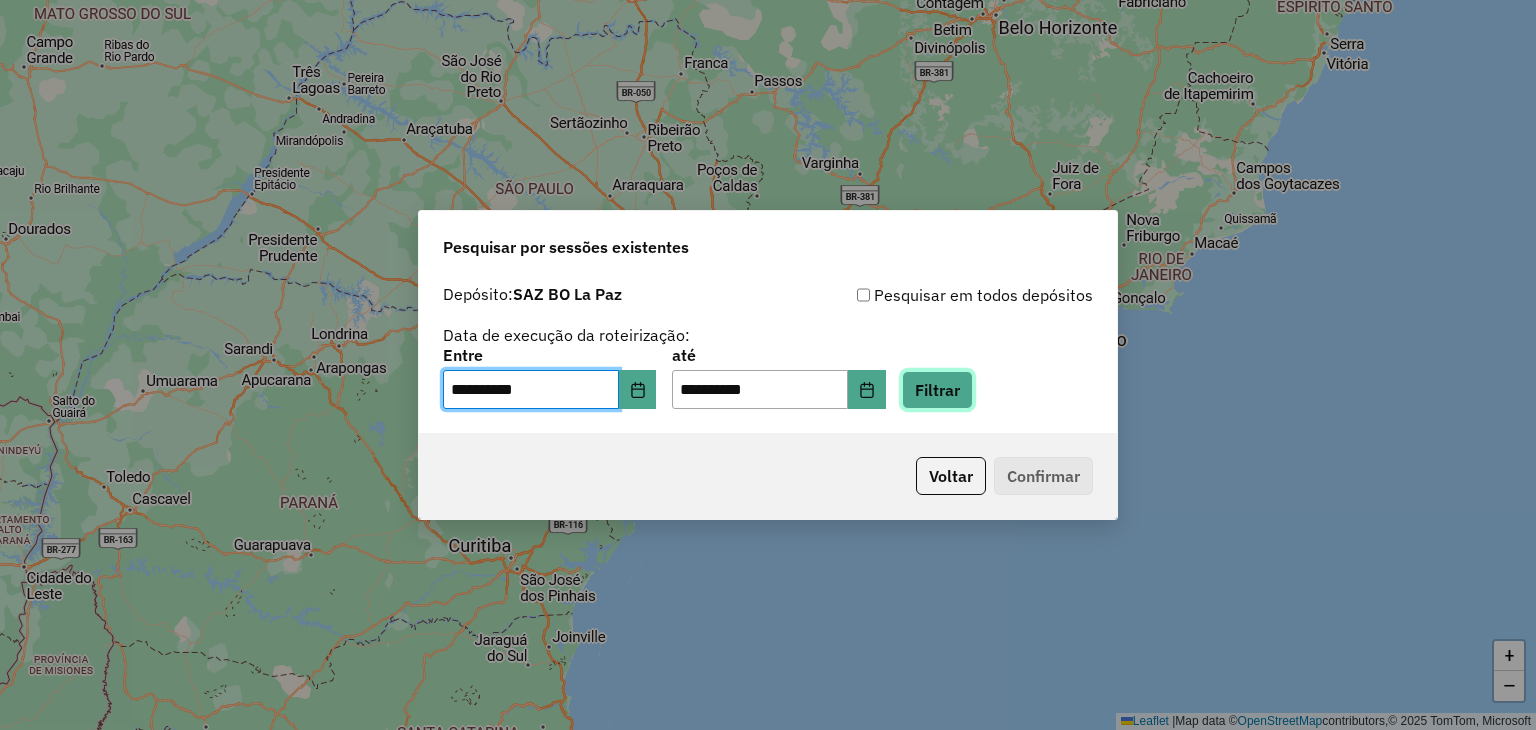 click on "Filtrar" 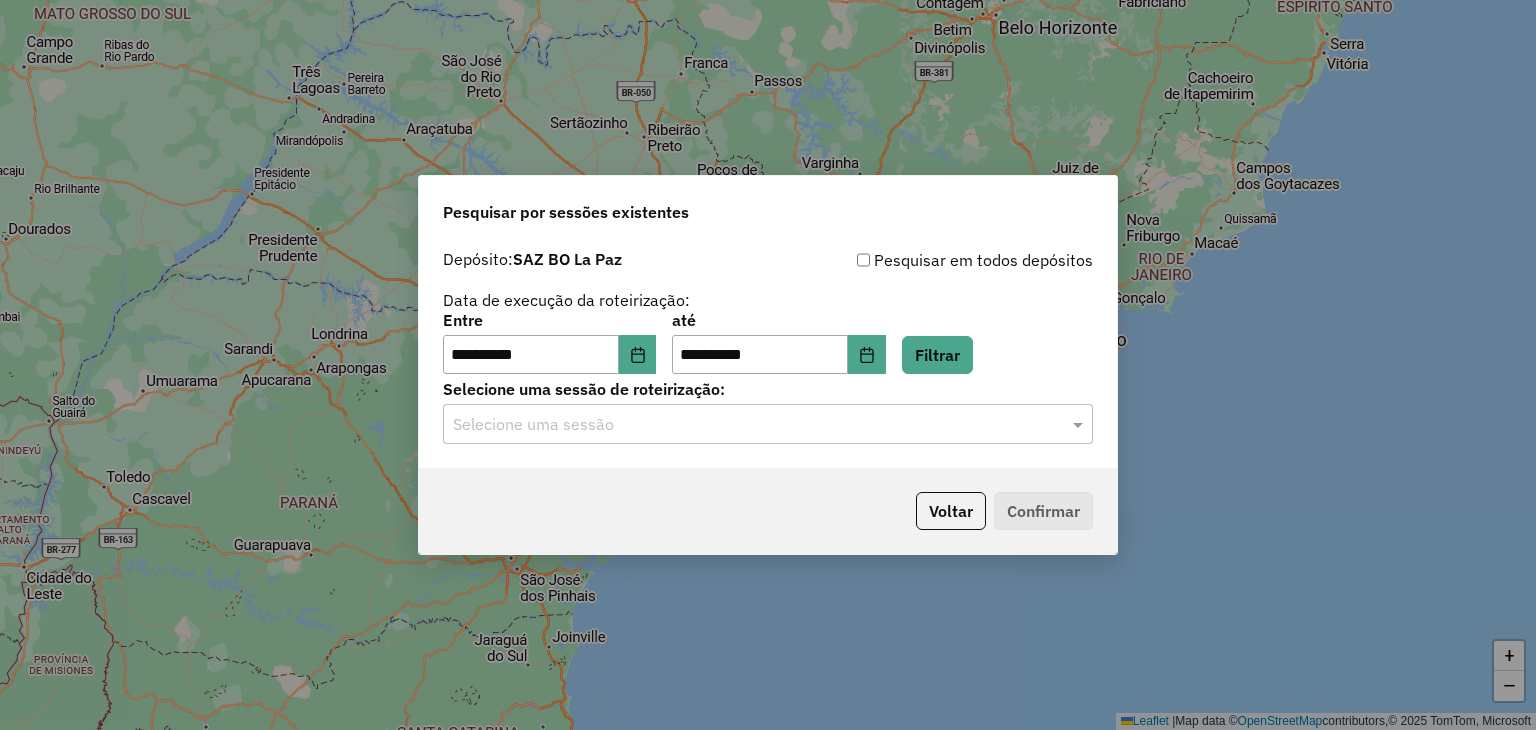 click 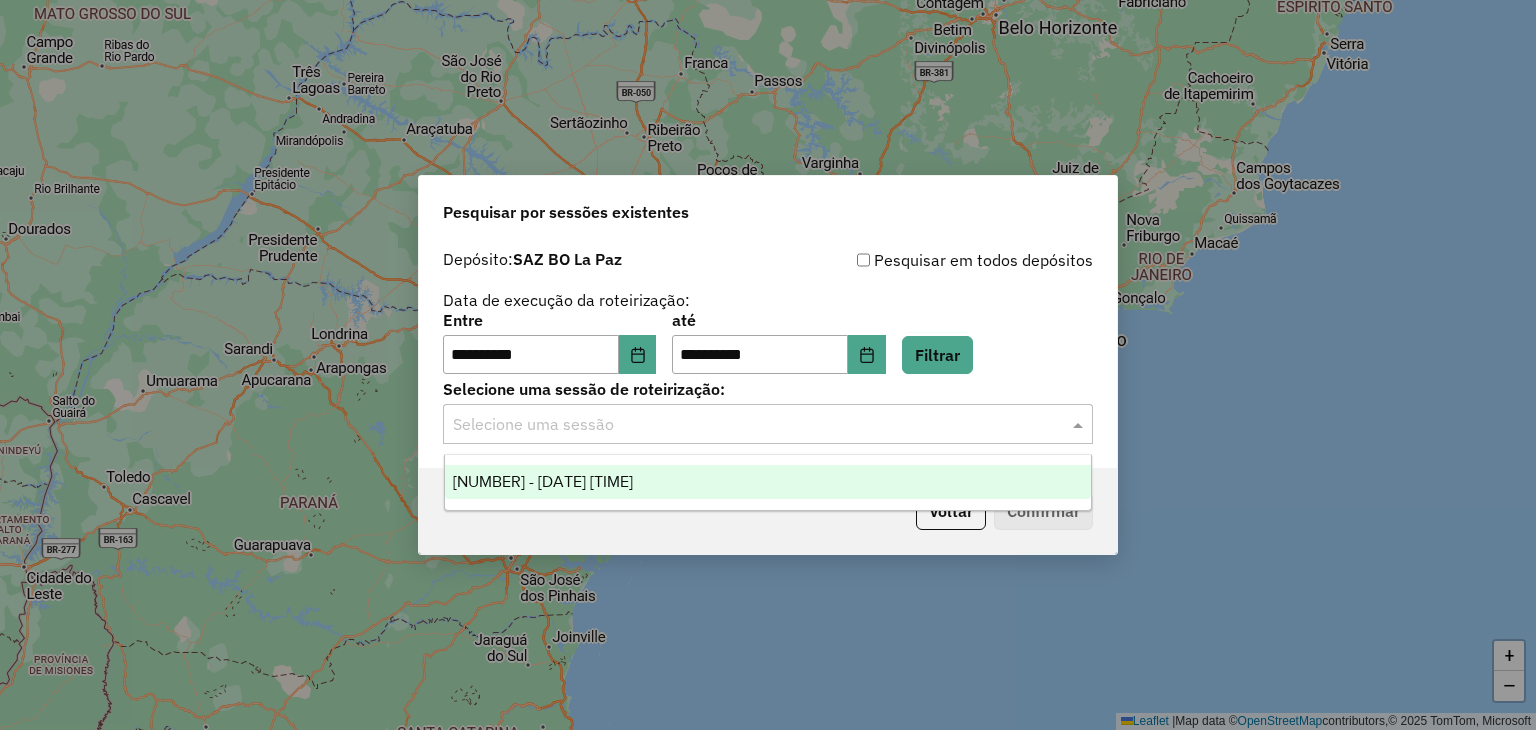 click on "1225488 - 07/08/2025 19:00" at bounding box center (543, 481) 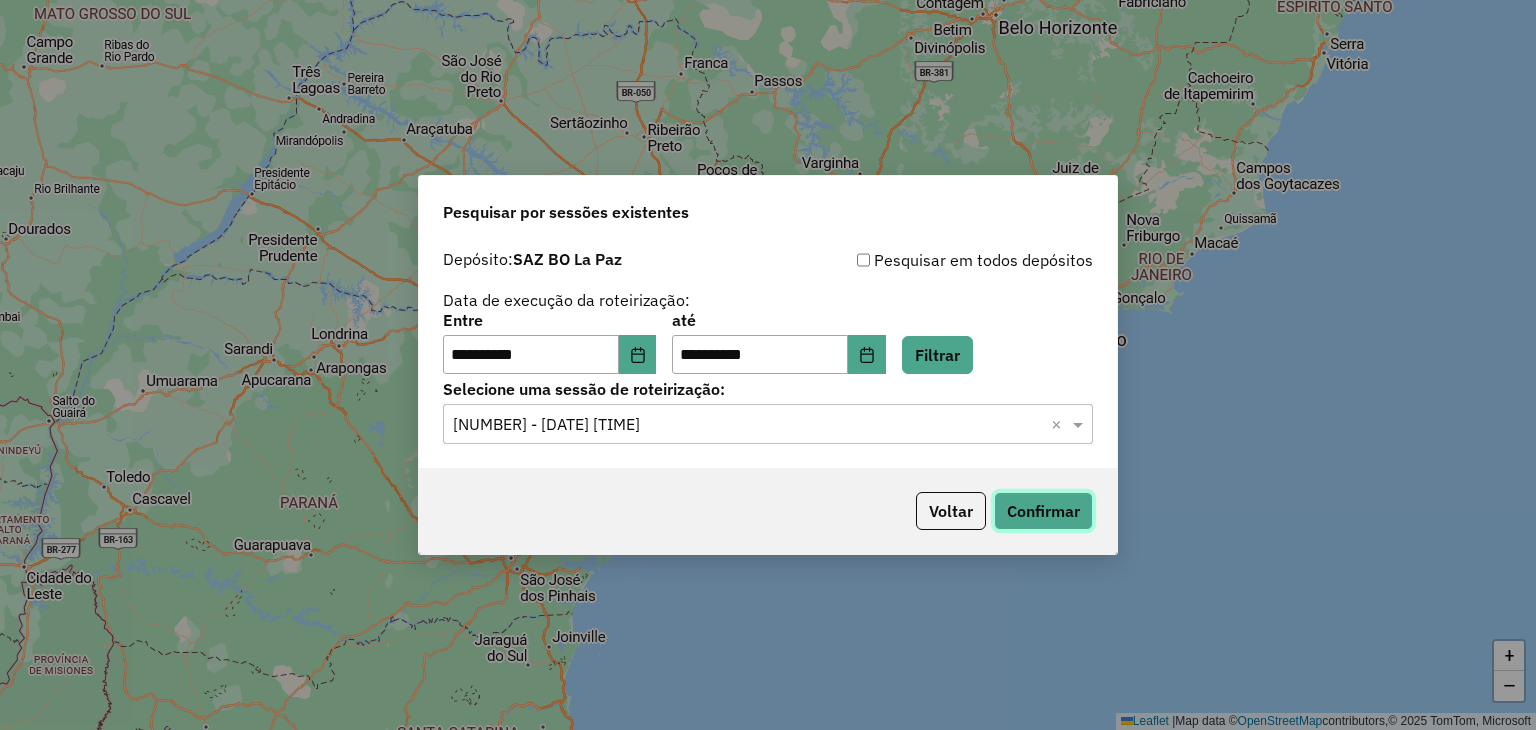 click on "Confirmar" 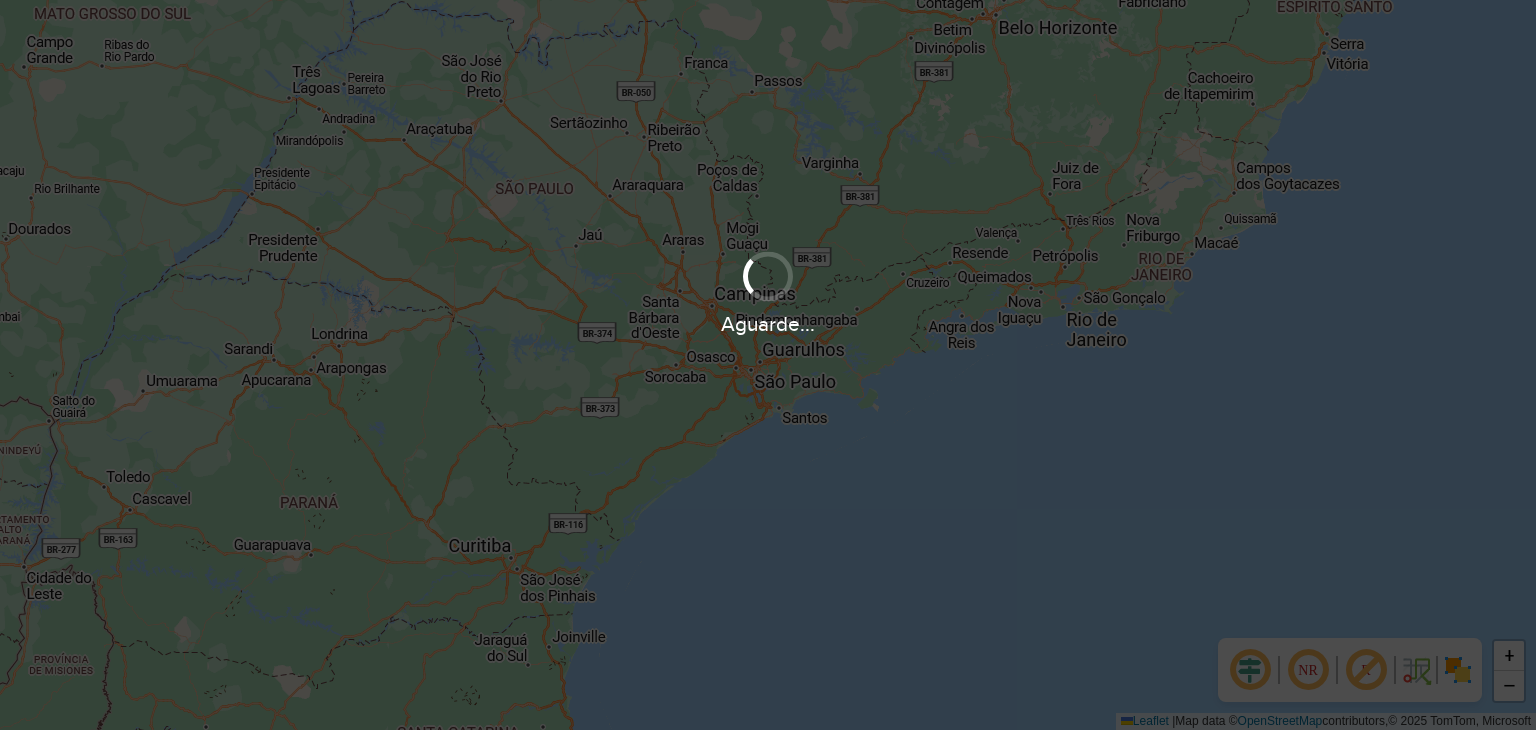 scroll, scrollTop: 0, scrollLeft: 0, axis: both 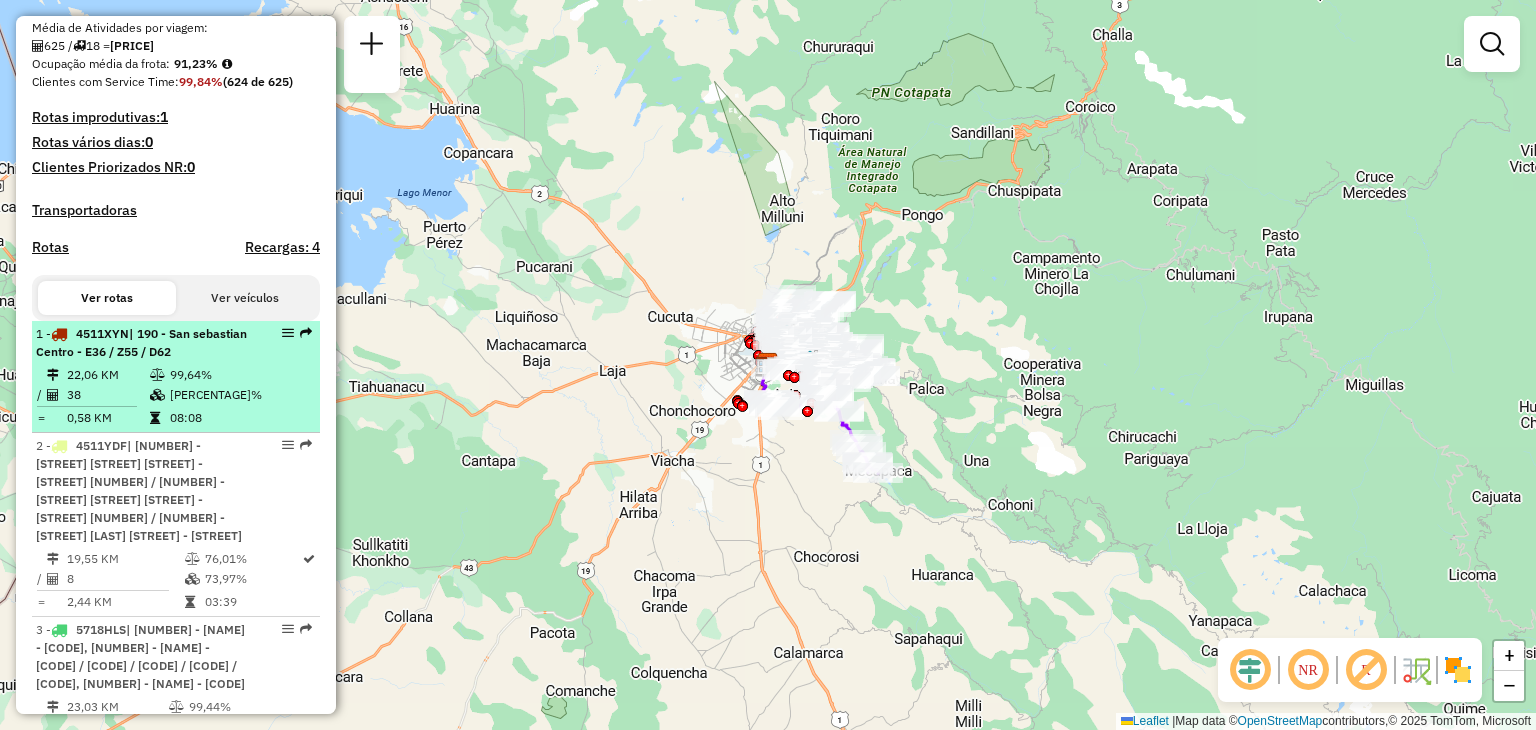 select on "**********" 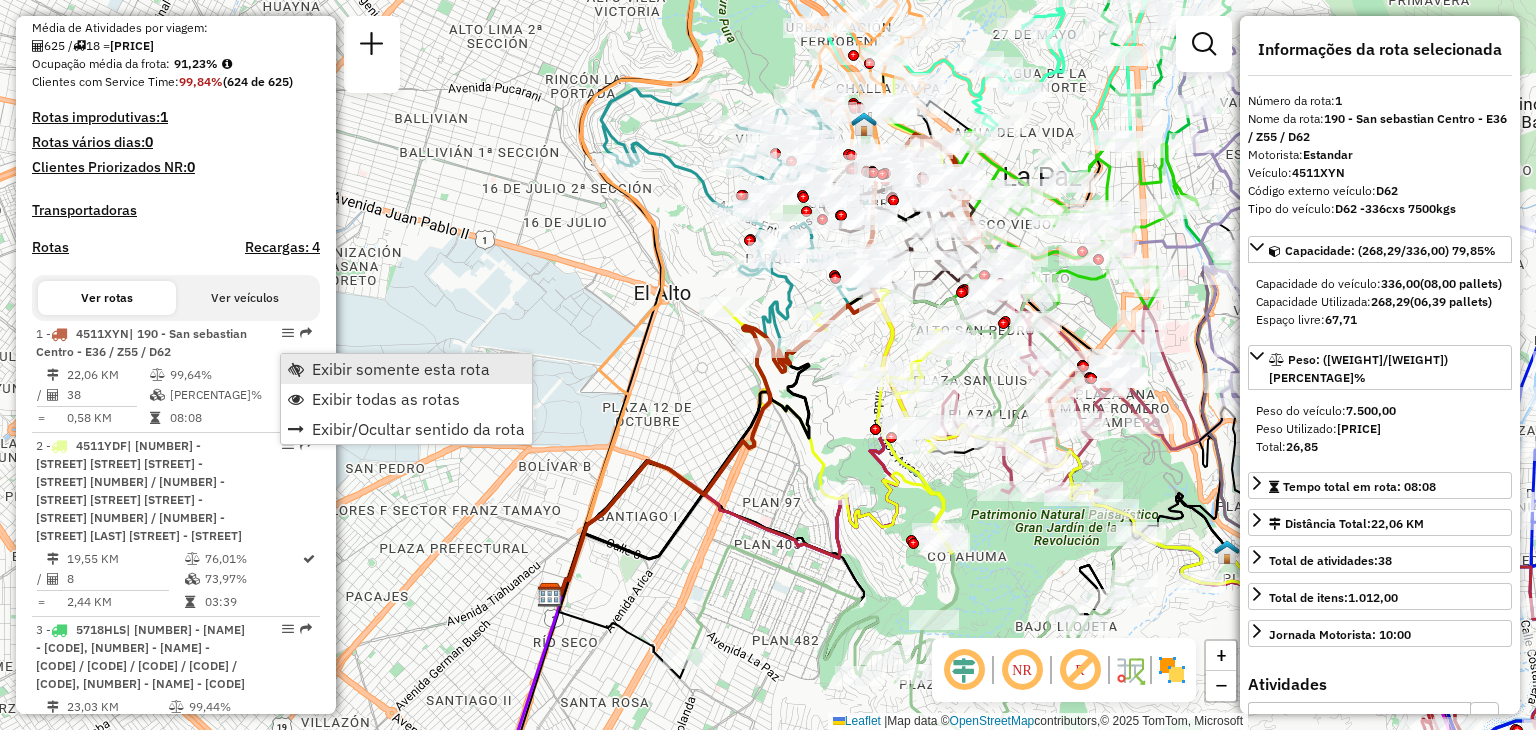 click on "Exibir somente esta rota" at bounding box center (401, 369) 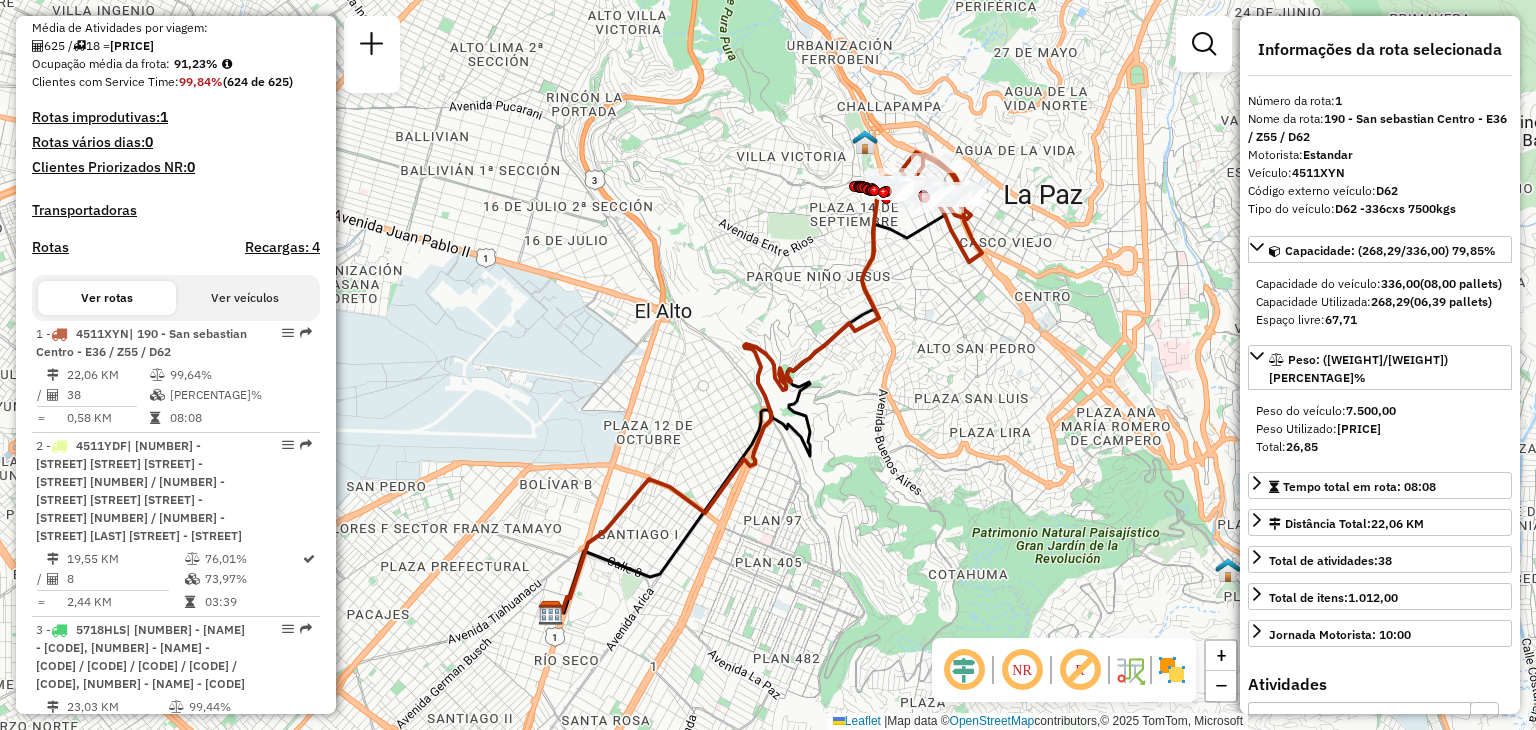 drag, startPoint x: 895, startPoint y: 296, endPoint x: 838, endPoint y: 341, distance: 72.62231 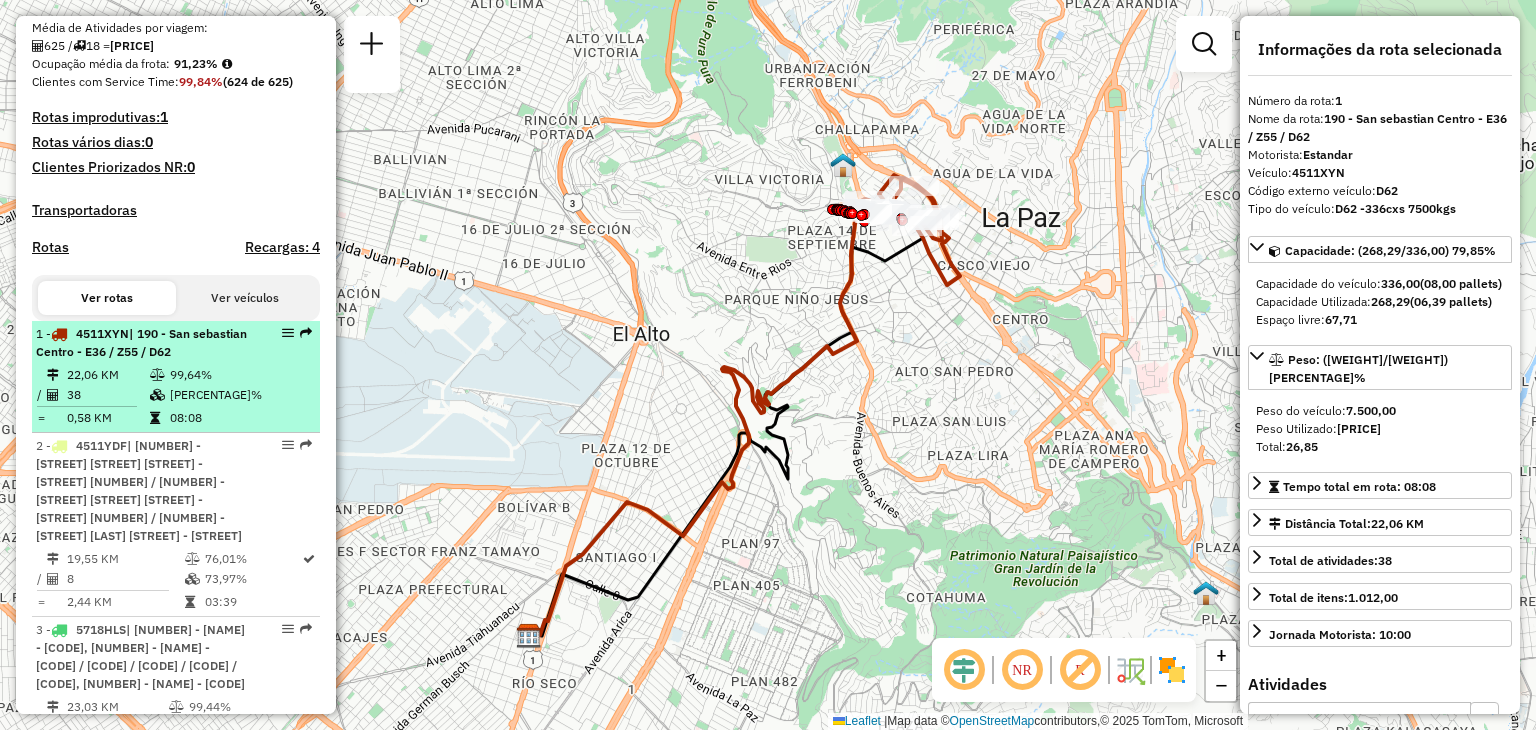 click on "1 -       [PLATE]   | 190 - San sebastian Centro  - E[NUMBER] / Z[NUMBER] / D[NUMBER]" at bounding box center (142, 343) 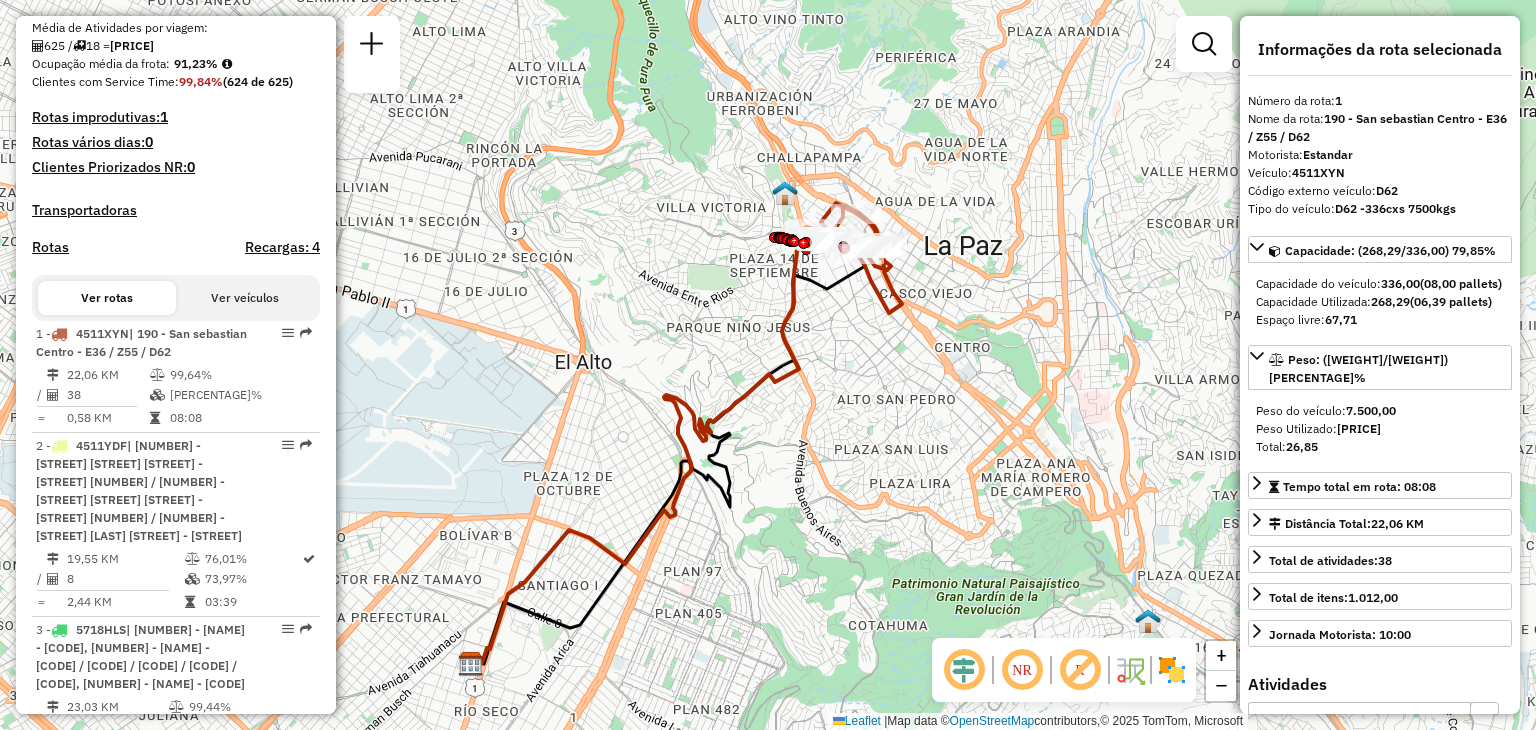 drag, startPoint x: 906, startPoint y: 245, endPoint x: 817, endPoint y: 302, distance: 105.68822 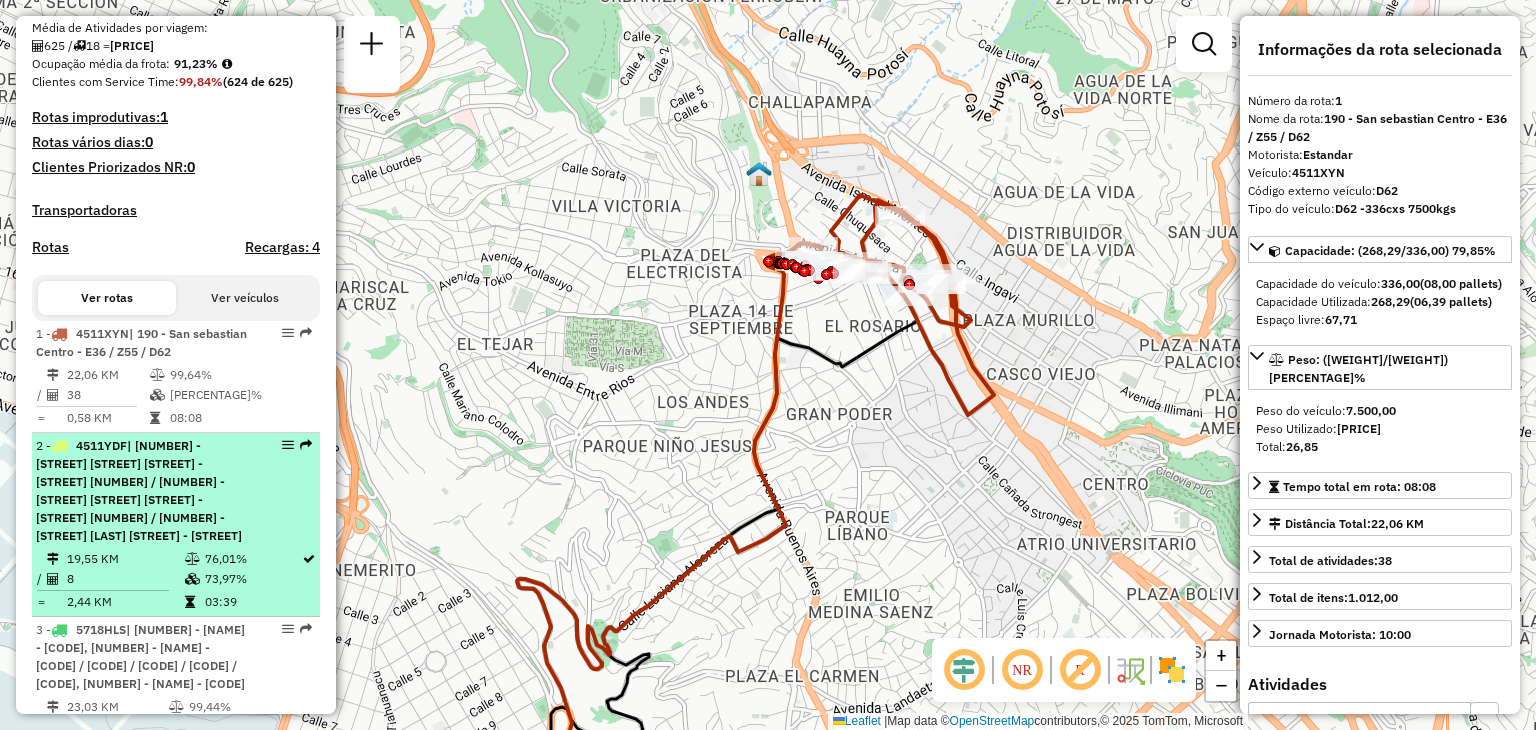 click on "| [NUMBER] - [STREET] [STREET] [STREET] - [STREET] [NUMBER] / [NUMBER] - [STREET] [STREET] [STREET] - [STREET] [NUMBER] / [NUMBER] - [STREET] [LAST] [STREET] - [STREET]" at bounding box center [139, 490] 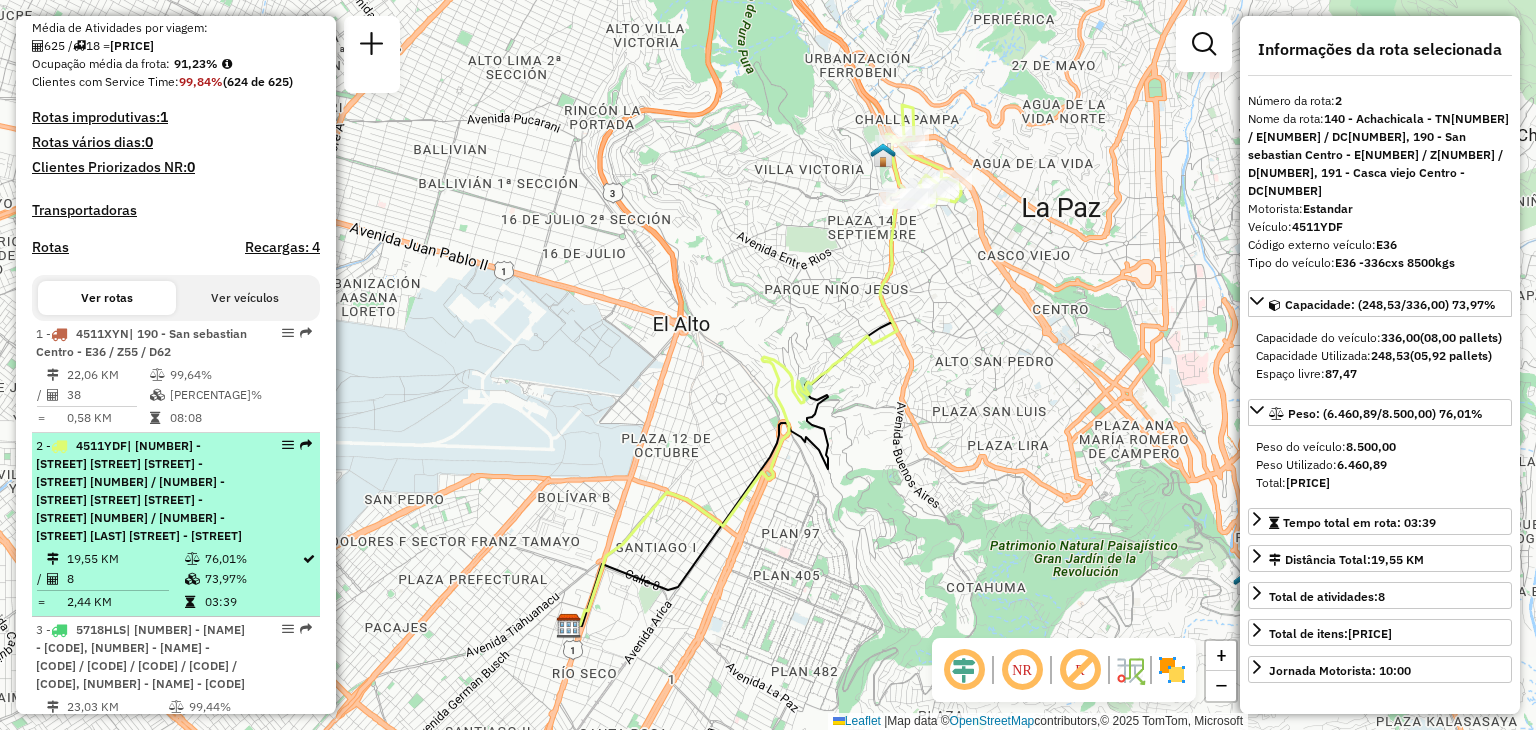 click on "| [NUMBER] - [STREET] [STREET] [STREET] - [STREET] [NUMBER] / [NUMBER] - [STREET] [STREET] [STREET] - [STREET] [NUMBER] / [NUMBER] - [STREET] [LAST] [STREET] - [STREET]" at bounding box center [139, 490] 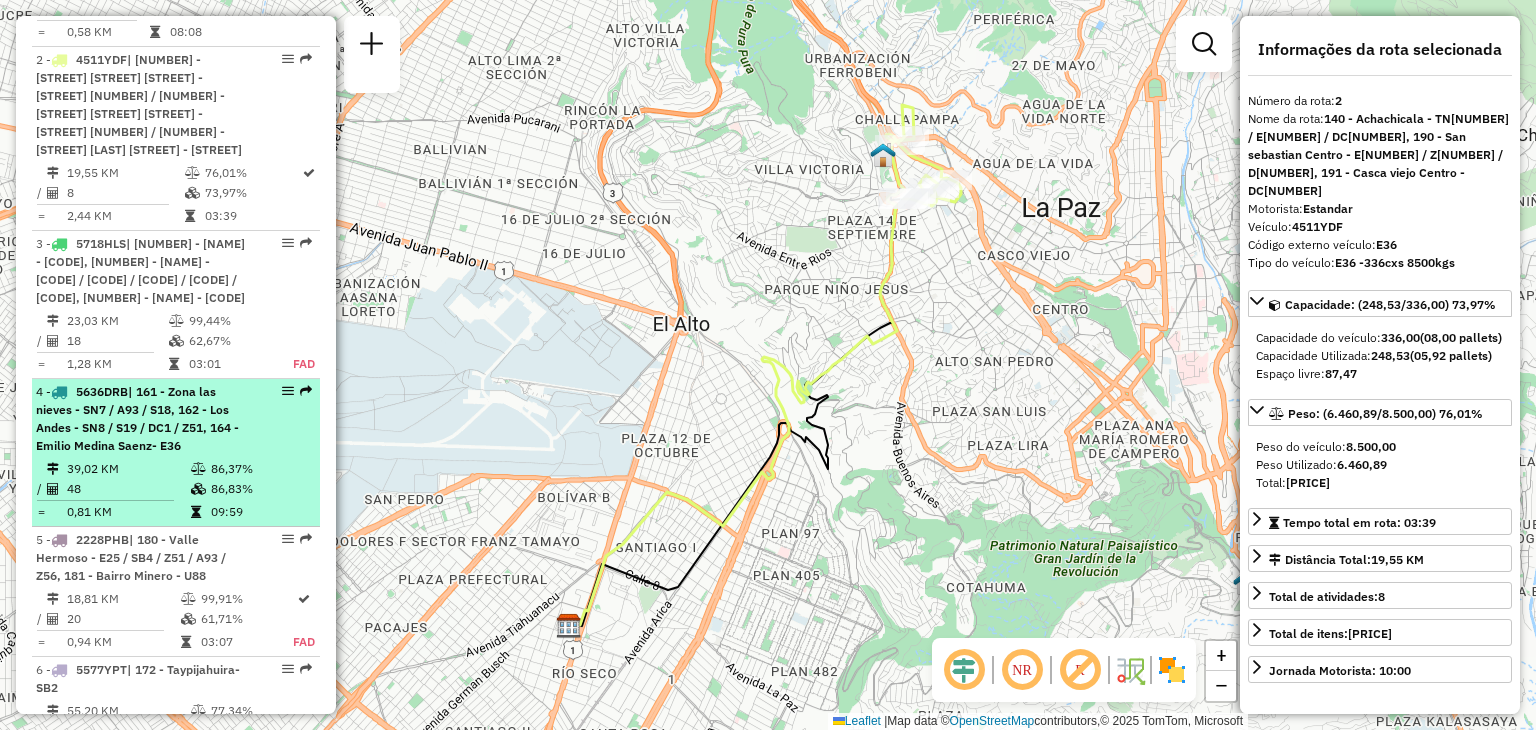 scroll, scrollTop: 800, scrollLeft: 0, axis: vertical 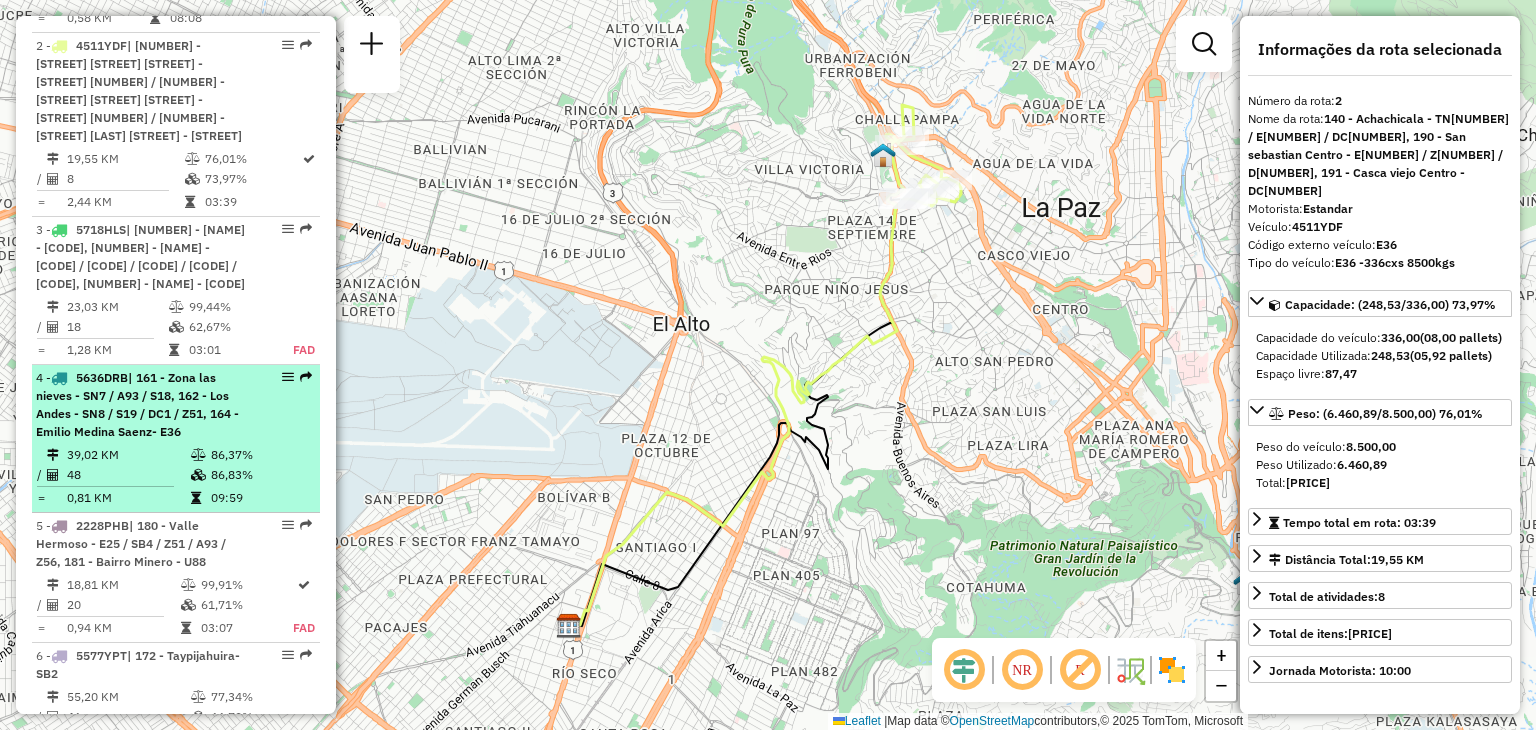 click on "| 161 - Zona las nieves - SN7 / A93 / S18, 162 - Los Andes - SN8 / S19 / DC1 / Z51, 164 - Emilio Medina Saenz- E36" at bounding box center (137, 404) 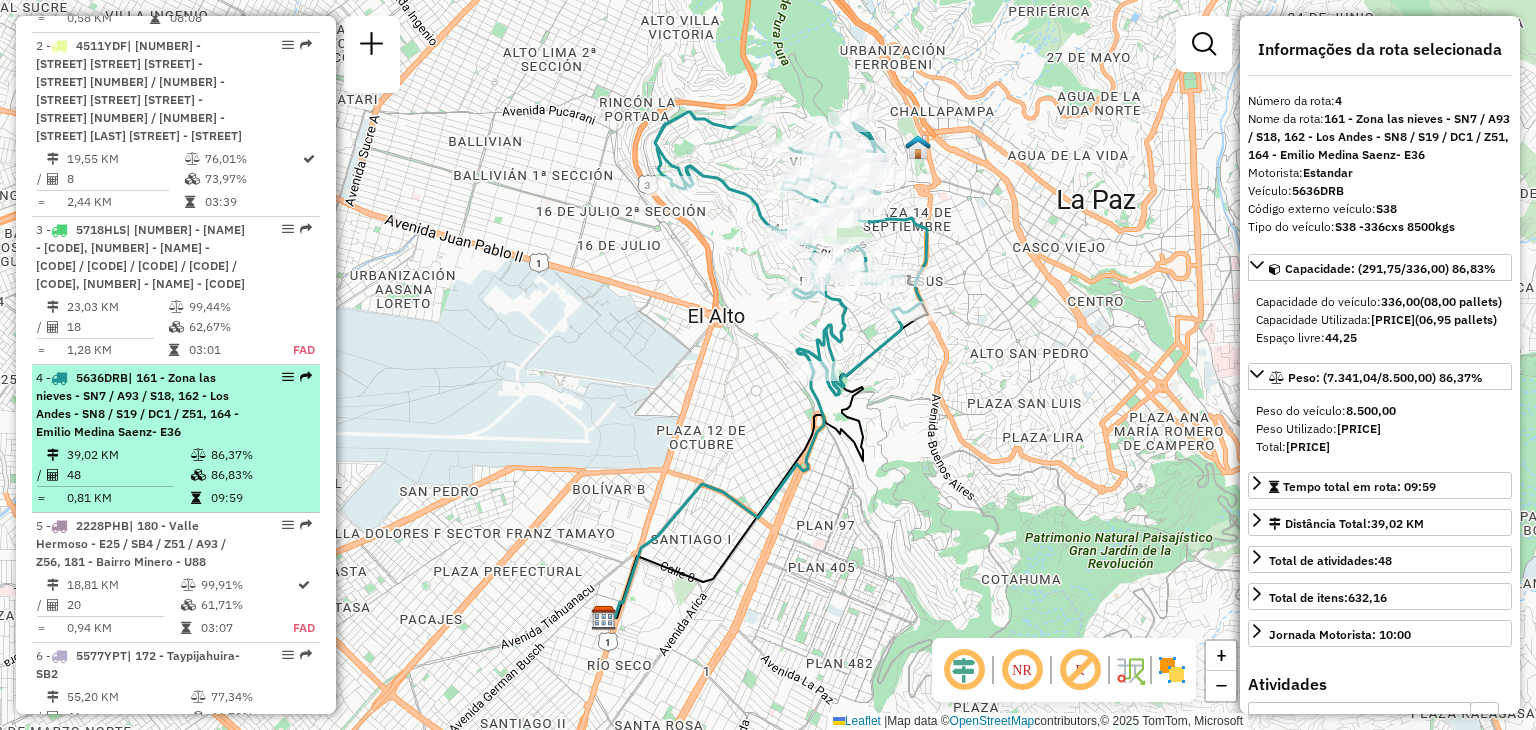 click on "[NUMBER] - [CODE] | [NUMBER] - [NAME] - [CODE] / [CODE] / [CODE], [NUMBER] - [NAME] - [CODE] / [CODE] / [CODE], [NUMBER] - [NAME] - [CODE]" at bounding box center [142, 405] 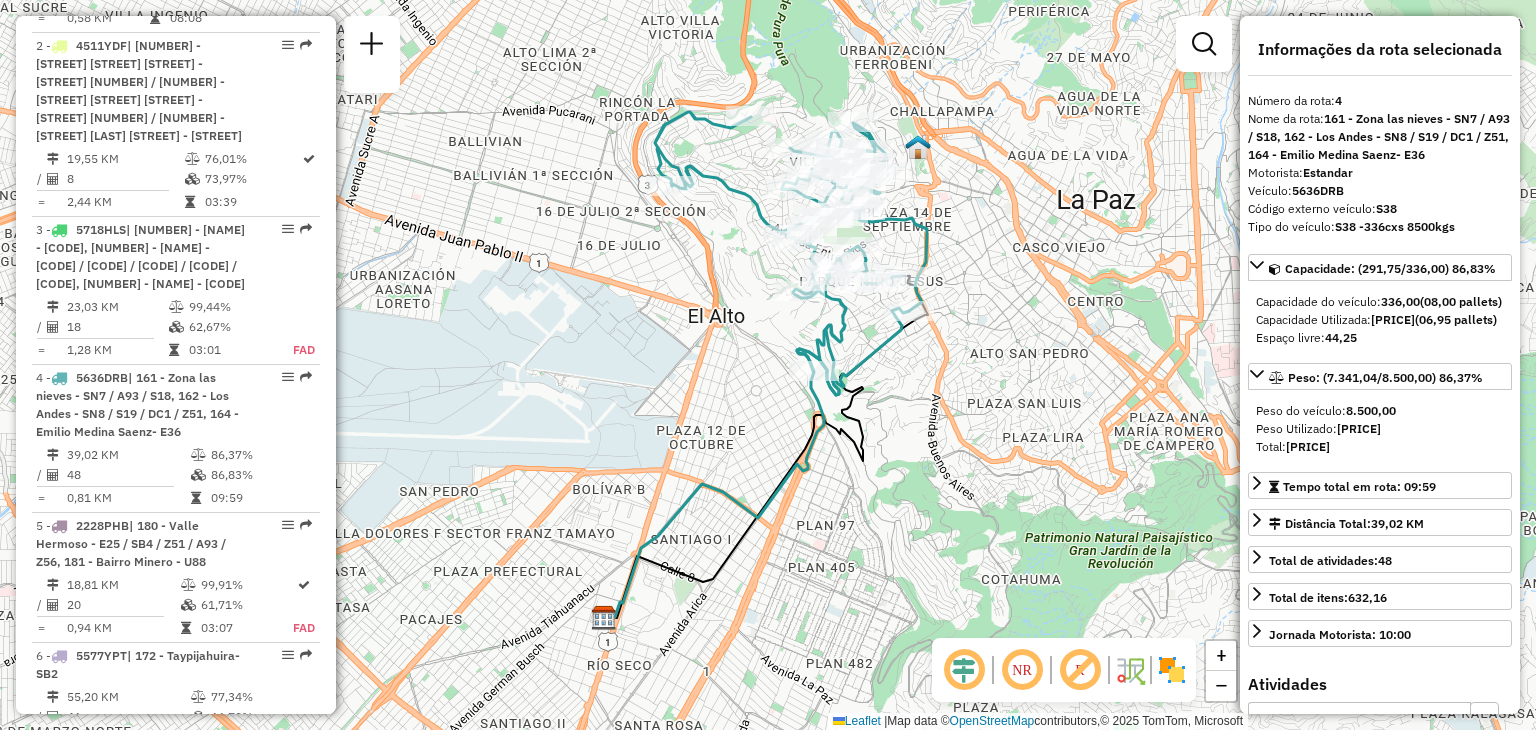 drag, startPoint x: 584, startPoint y: 312, endPoint x: 628, endPoint y: 345, distance: 55 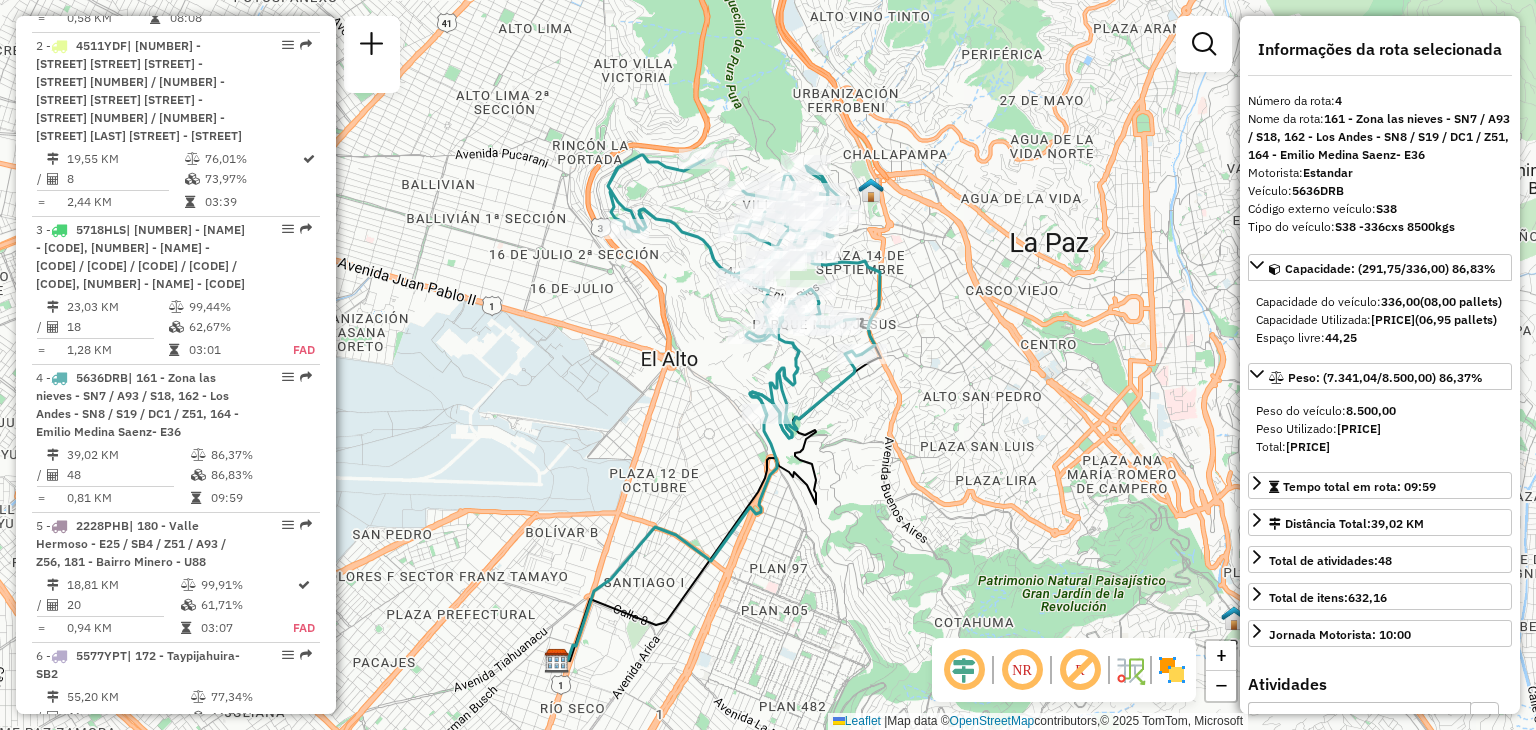 drag, startPoint x: 771, startPoint y: 277, endPoint x: 680, endPoint y: 287, distance: 91.5478 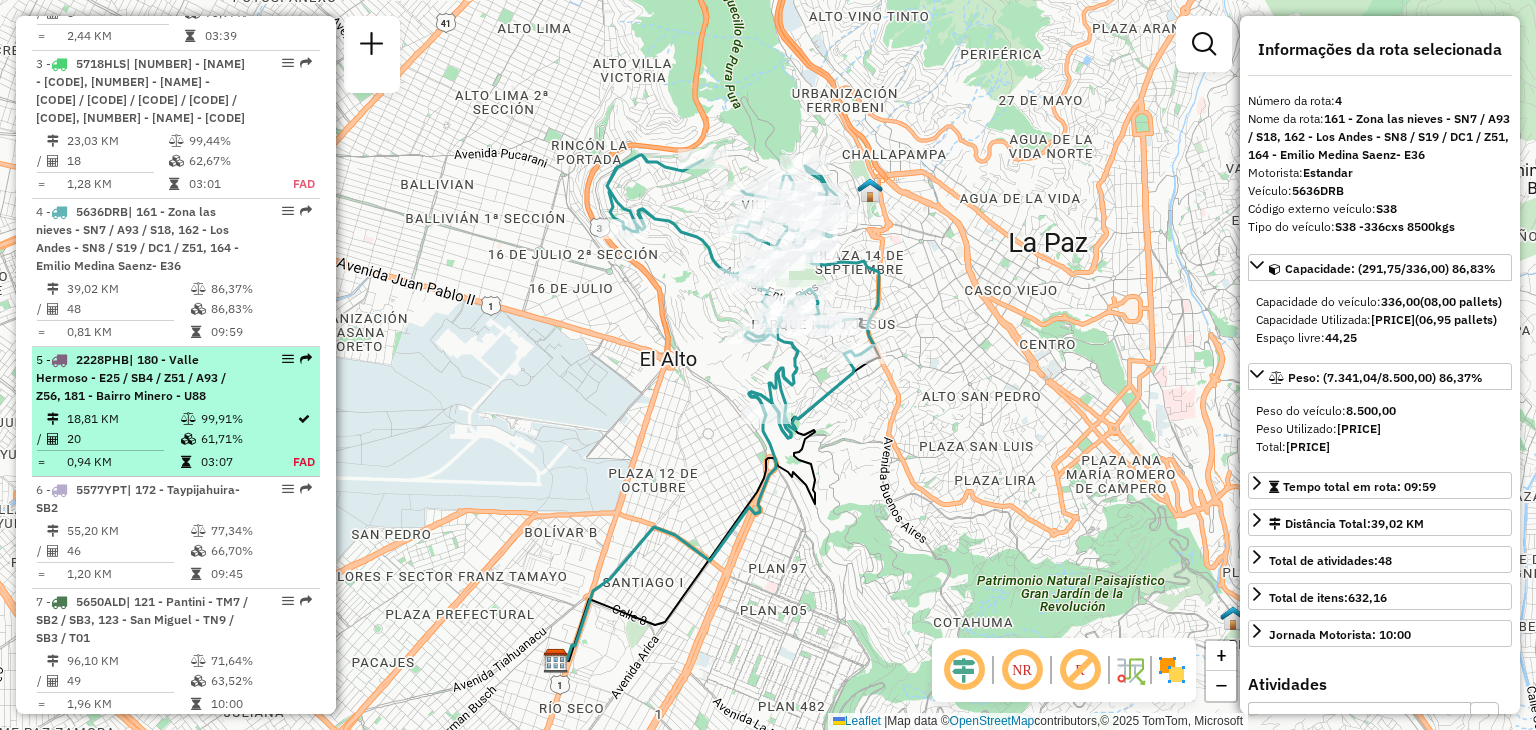 scroll, scrollTop: 1000, scrollLeft: 0, axis: vertical 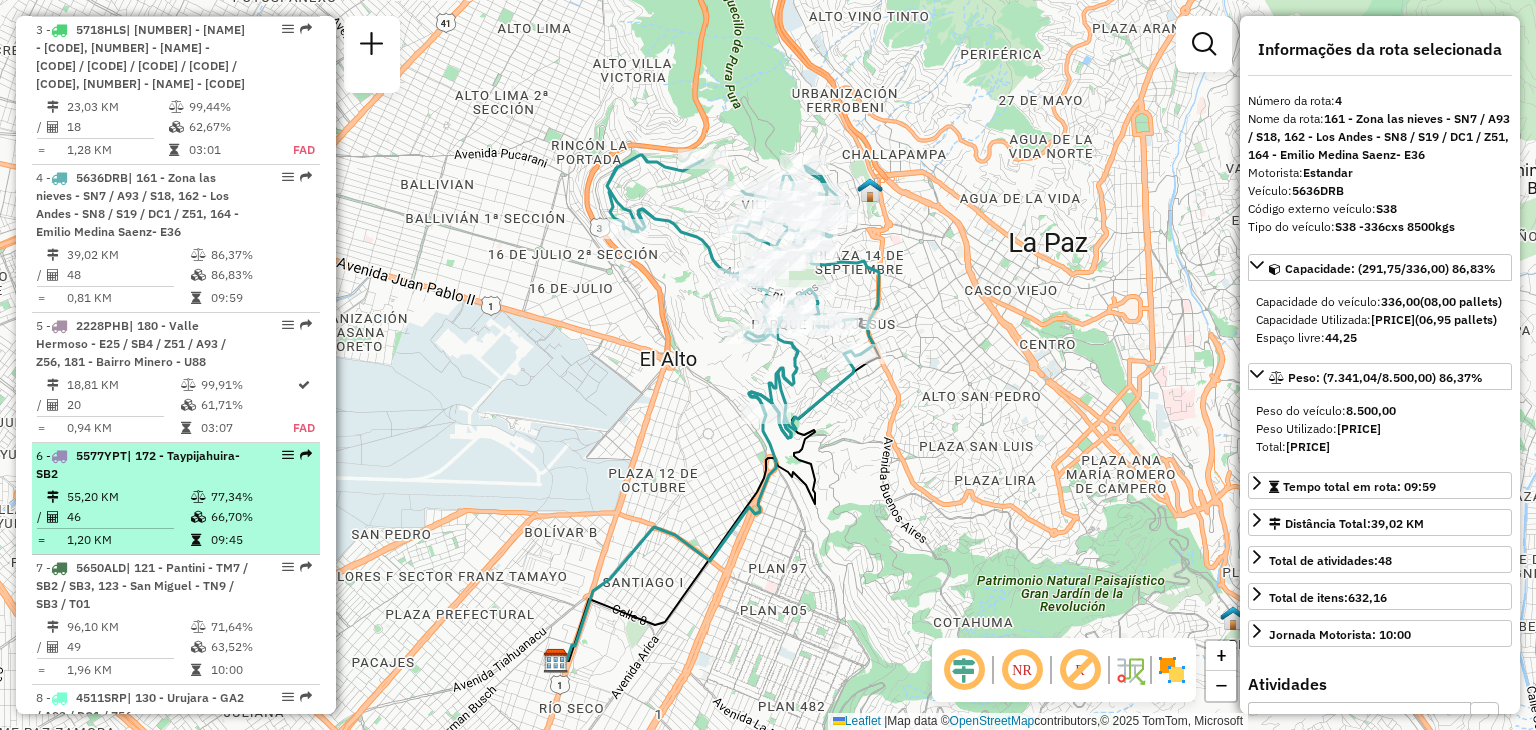 click on "55,20 KM" at bounding box center [128, 497] 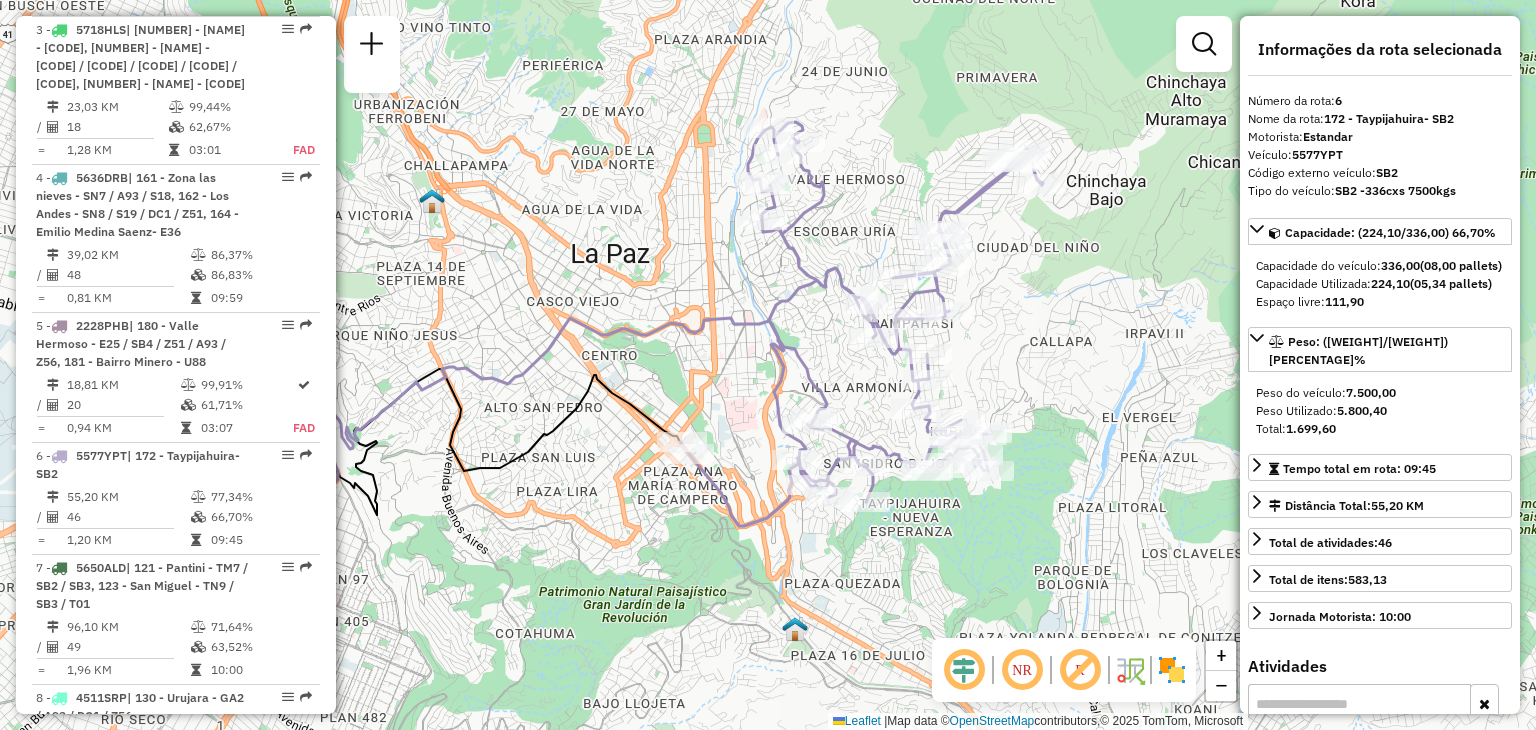 drag, startPoint x: 884, startPoint y: 253, endPoint x: 638, endPoint y: 285, distance: 248.07257 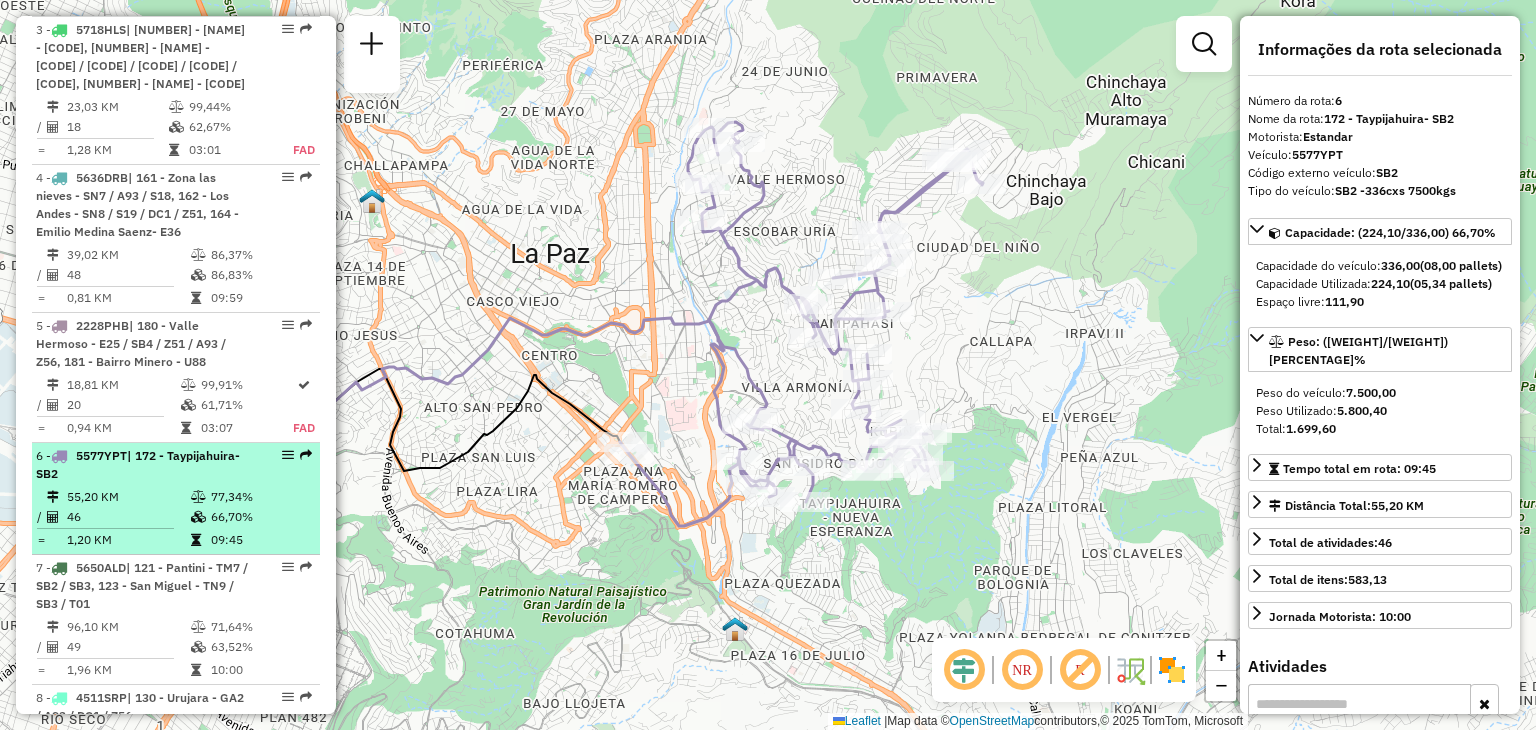 click on "55,20 KM" at bounding box center (128, 497) 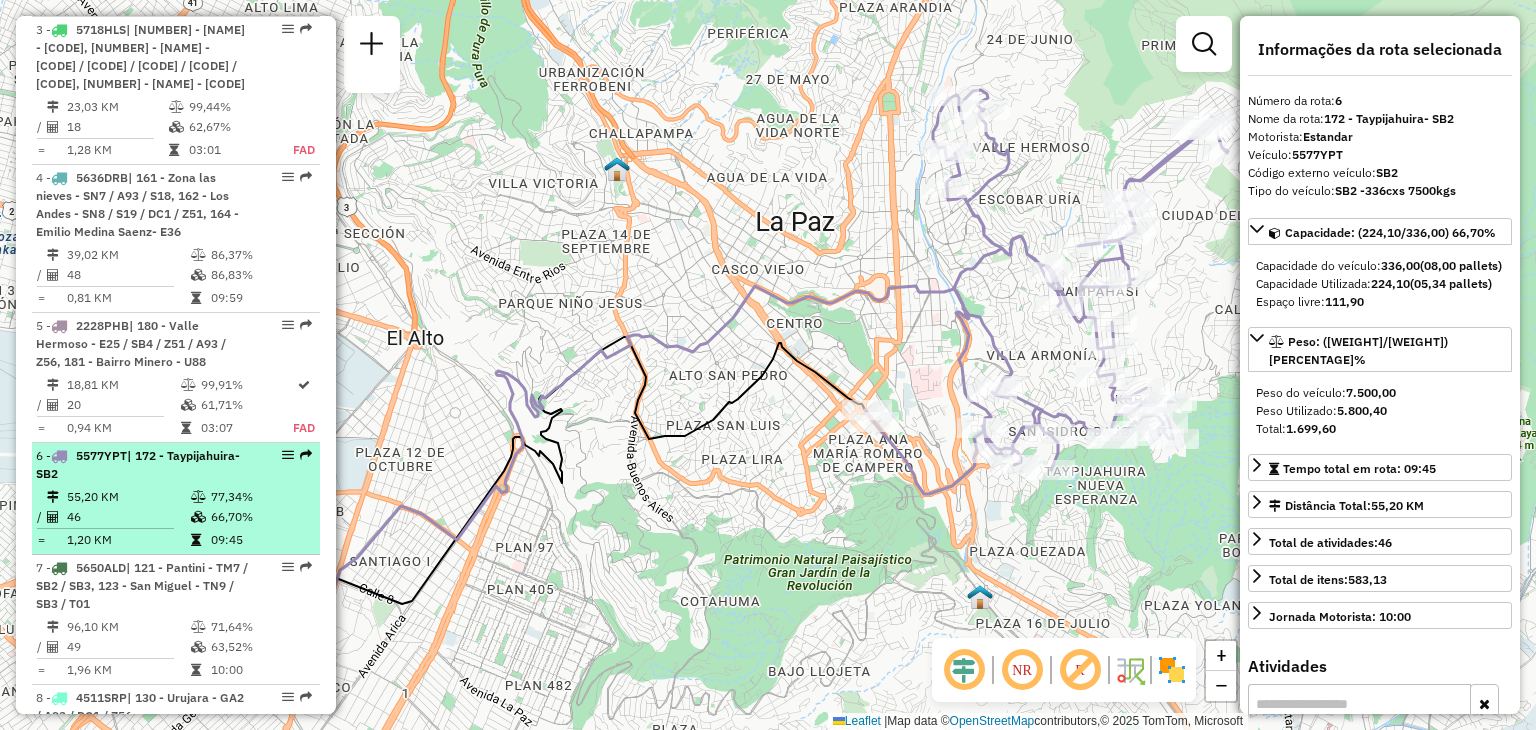 click on "| 172 - Taypijahuira- SB2" at bounding box center (138, 464) 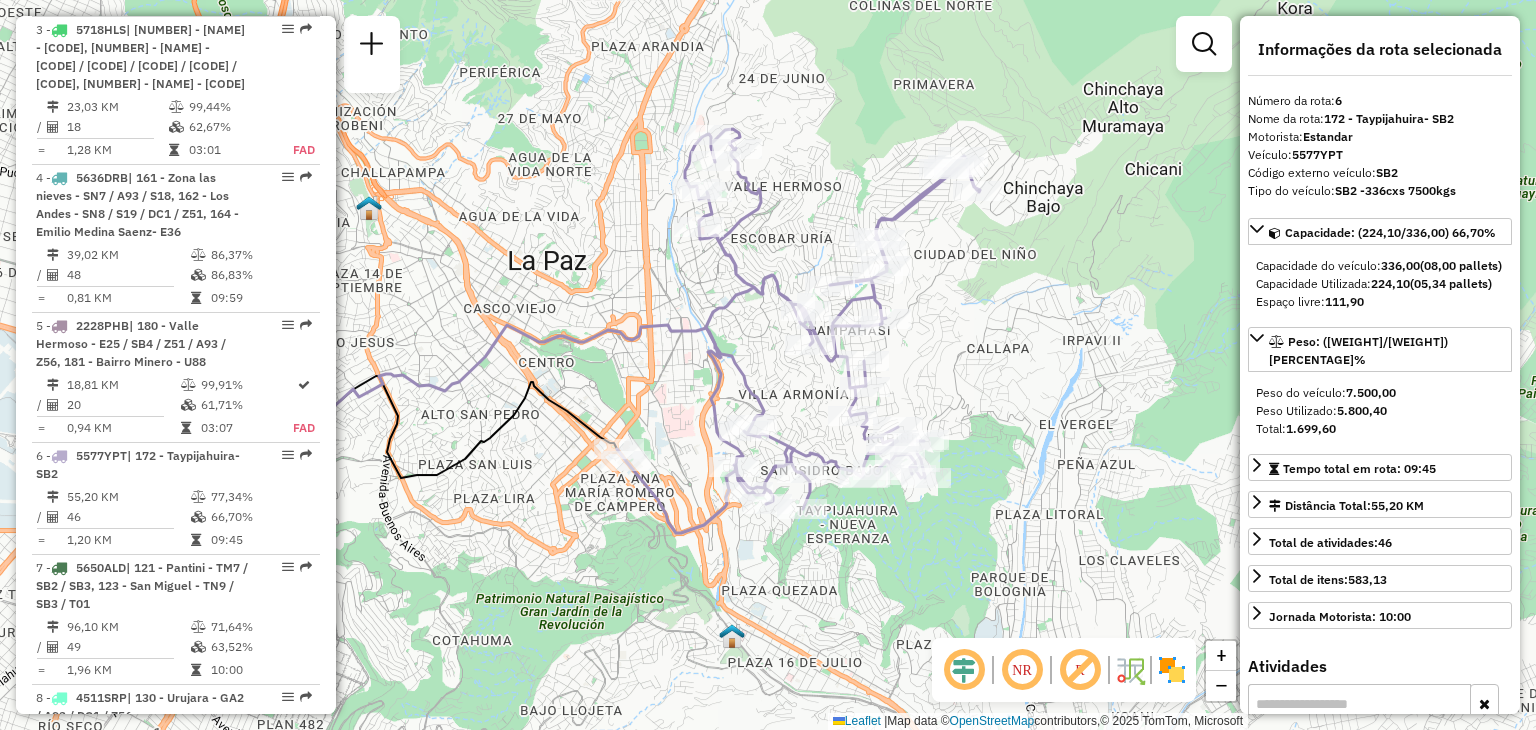 drag, startPoint x: 1006, startPoint y: 277, endPoint x: 740, endPoint y: 316, distance: 268.8438 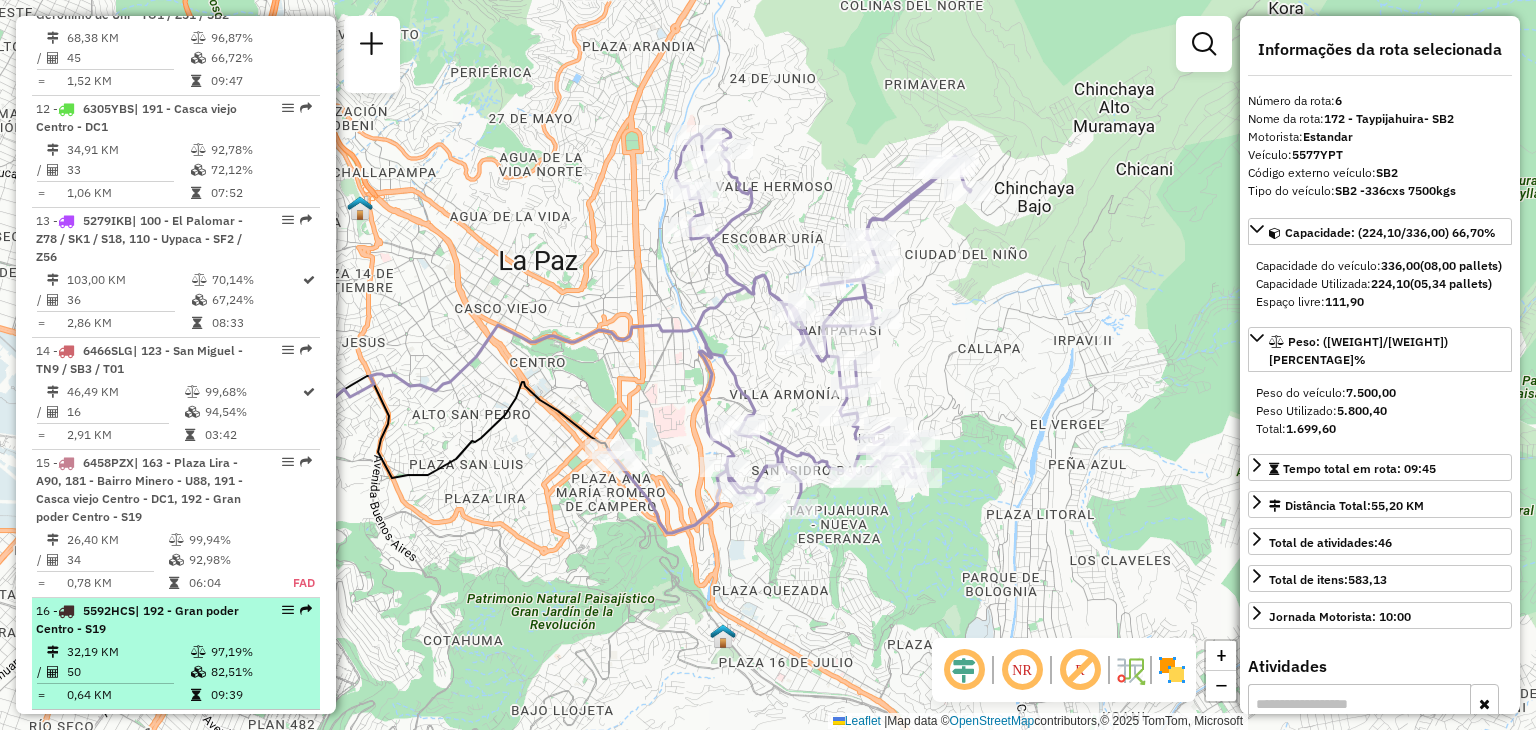 scroll, scrollTop: 2100, scrollLeft: 0, axis: vertical 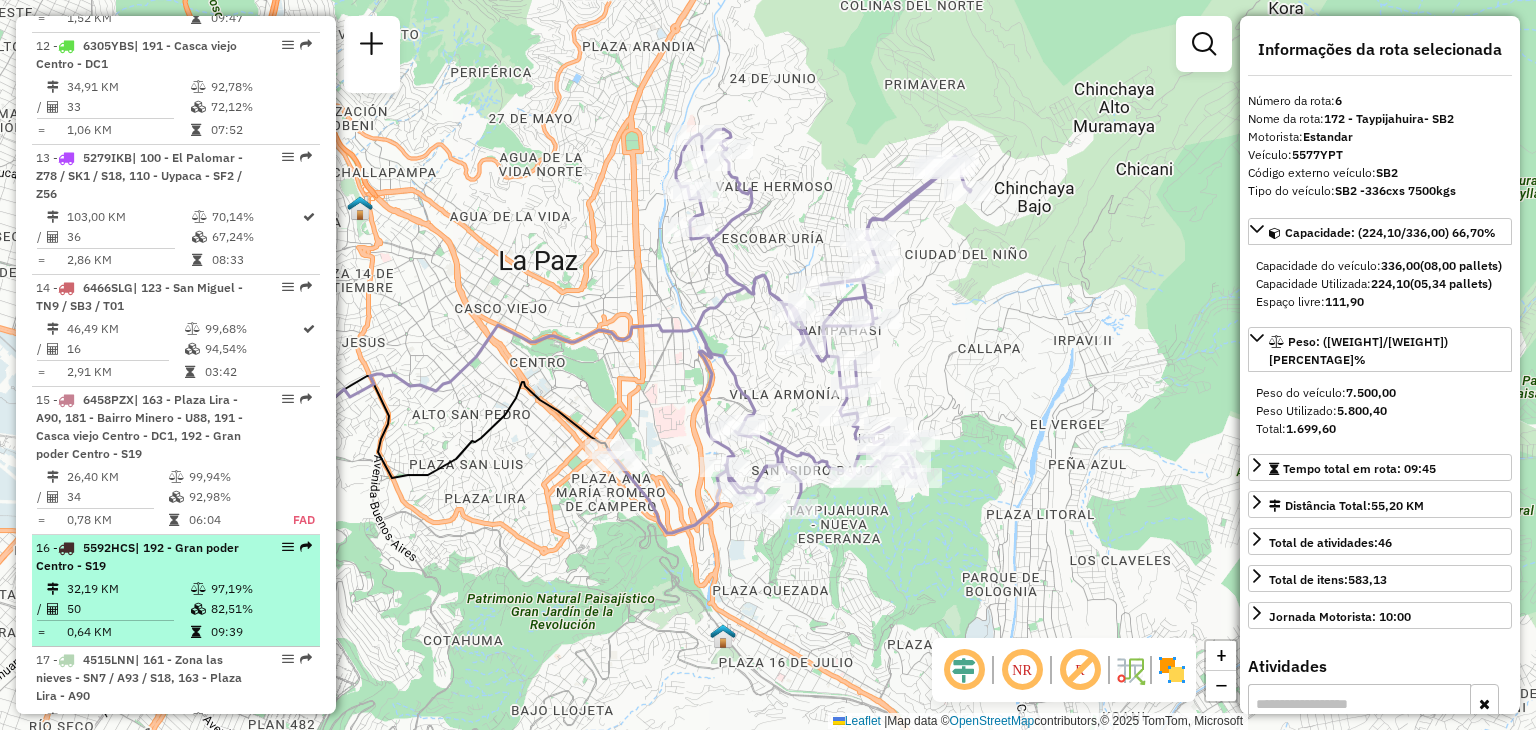 click on "| [NUMBER] - [STREET] [STREET] - [STREET] [NUMBER] KM [NUMBER]%  /  [NUMBER]   [NUMBER]%     =  [NUMBER] KM [NUMBER]" at bounding box center (176, 591) 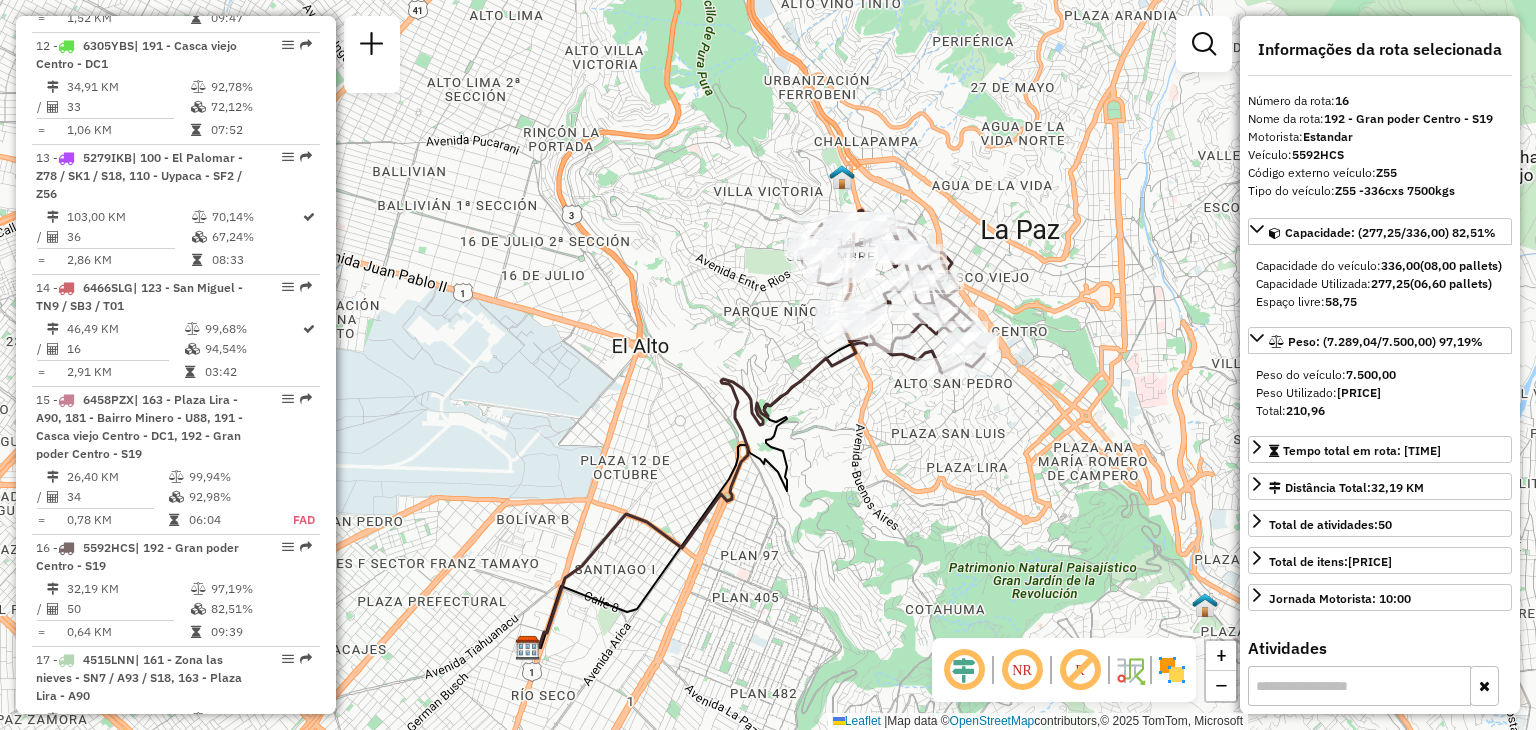 drag, startPoint x: 812, startPoint y: 287, endPoint x: 657, endPoint y: 424, distance: 206.86711 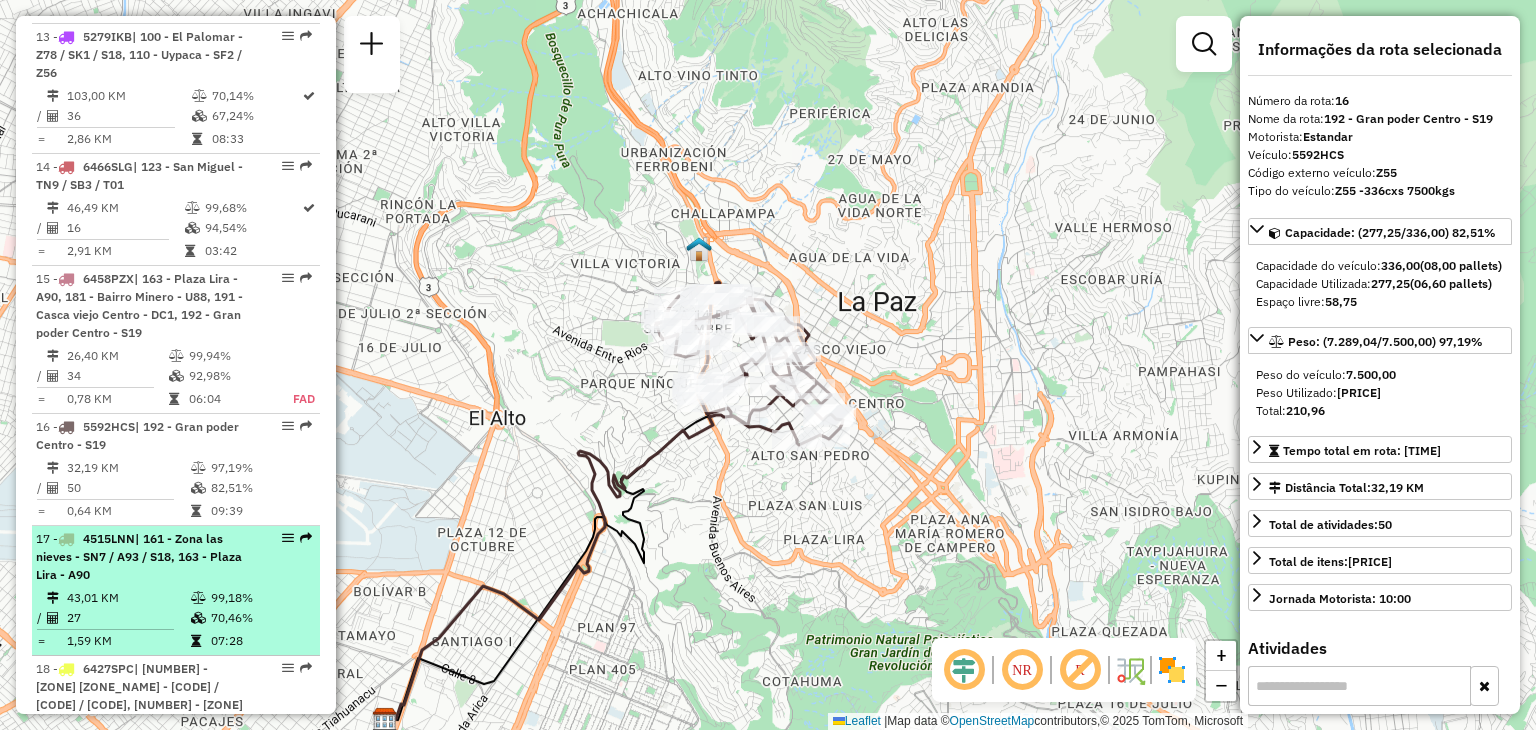 scroll, scrollTop: 2300, scrollLeft: 0, axis: vertical 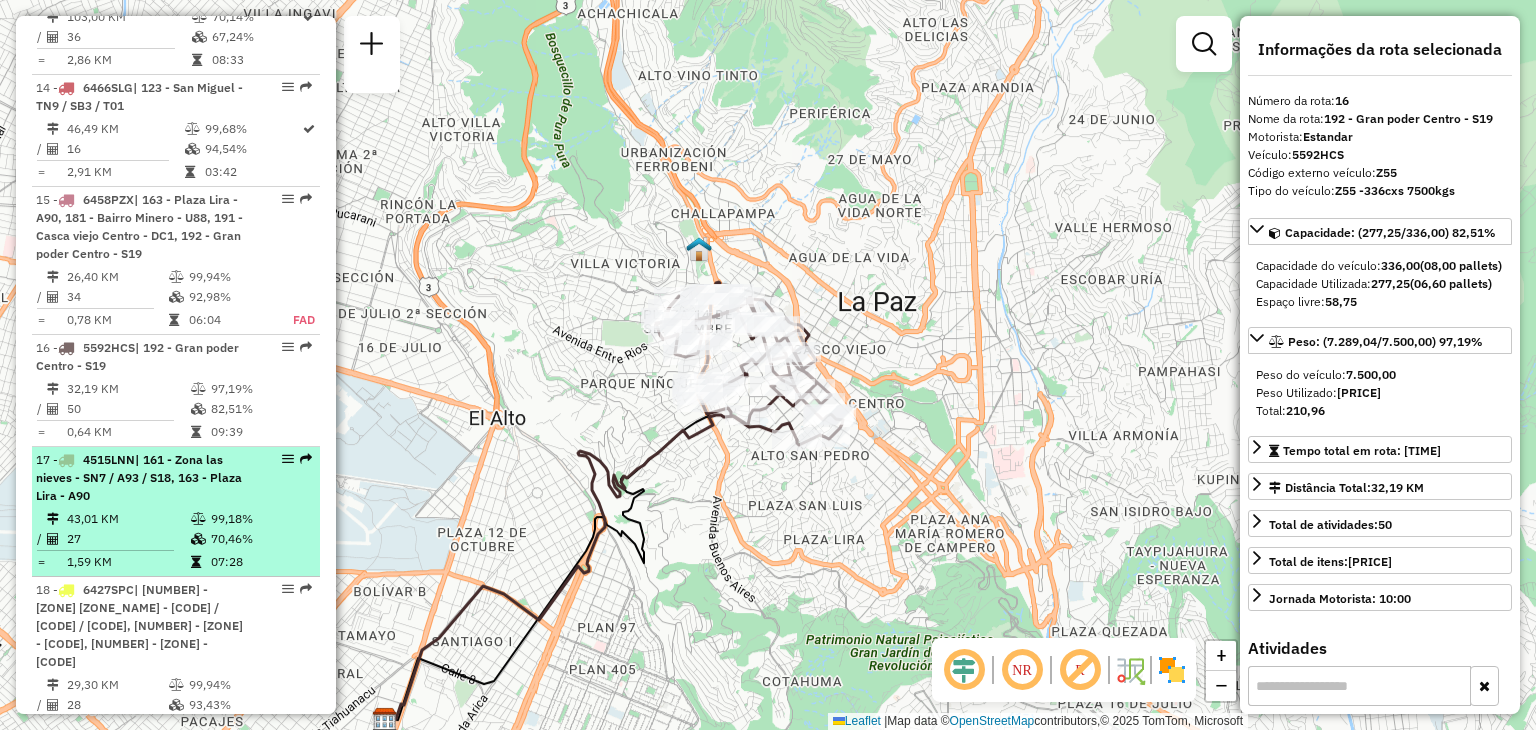click on "27" at bounding box center [128, 539] 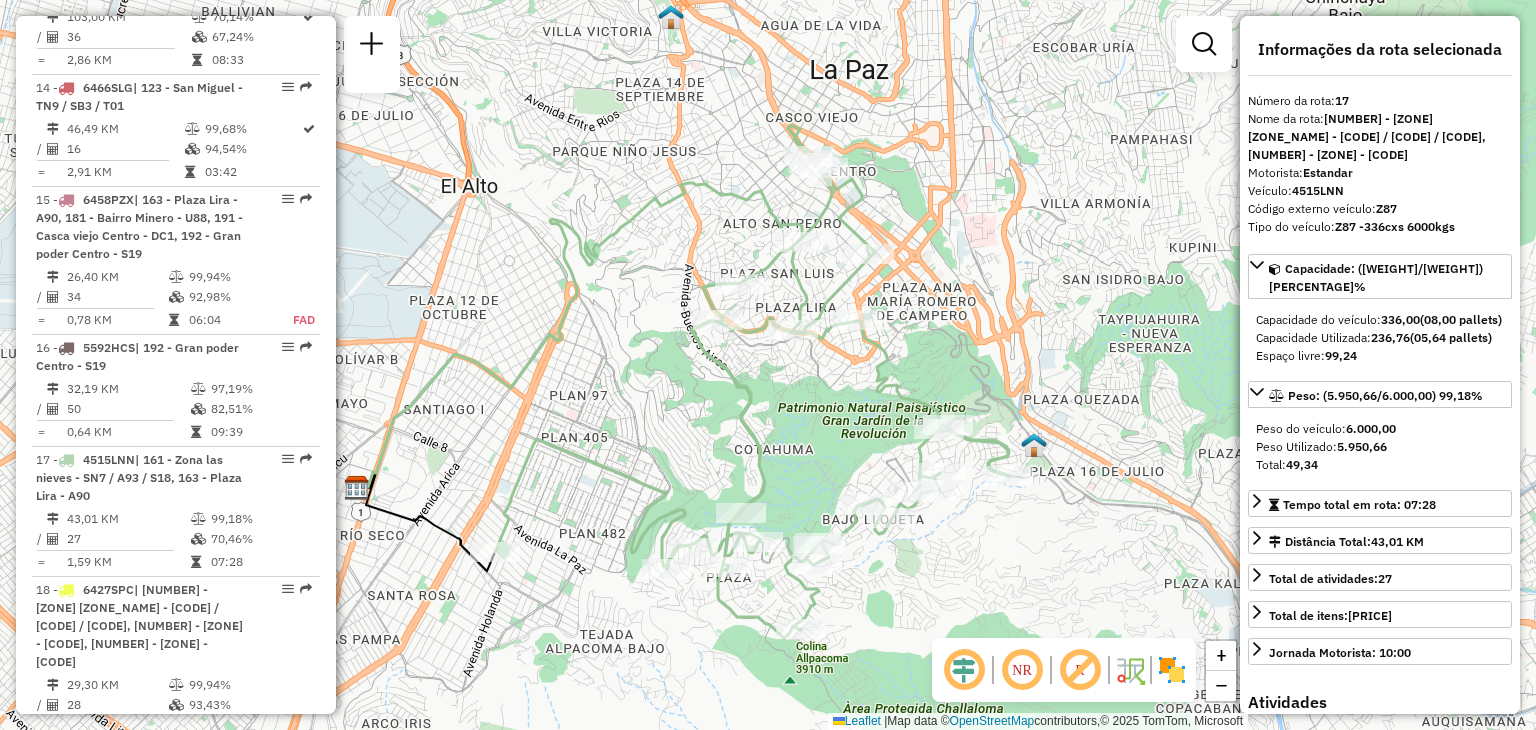 drag, startPoint x: 761, startPoint y: 337, endPoint x: 677, endPoint y: 316, distance: 86.58522 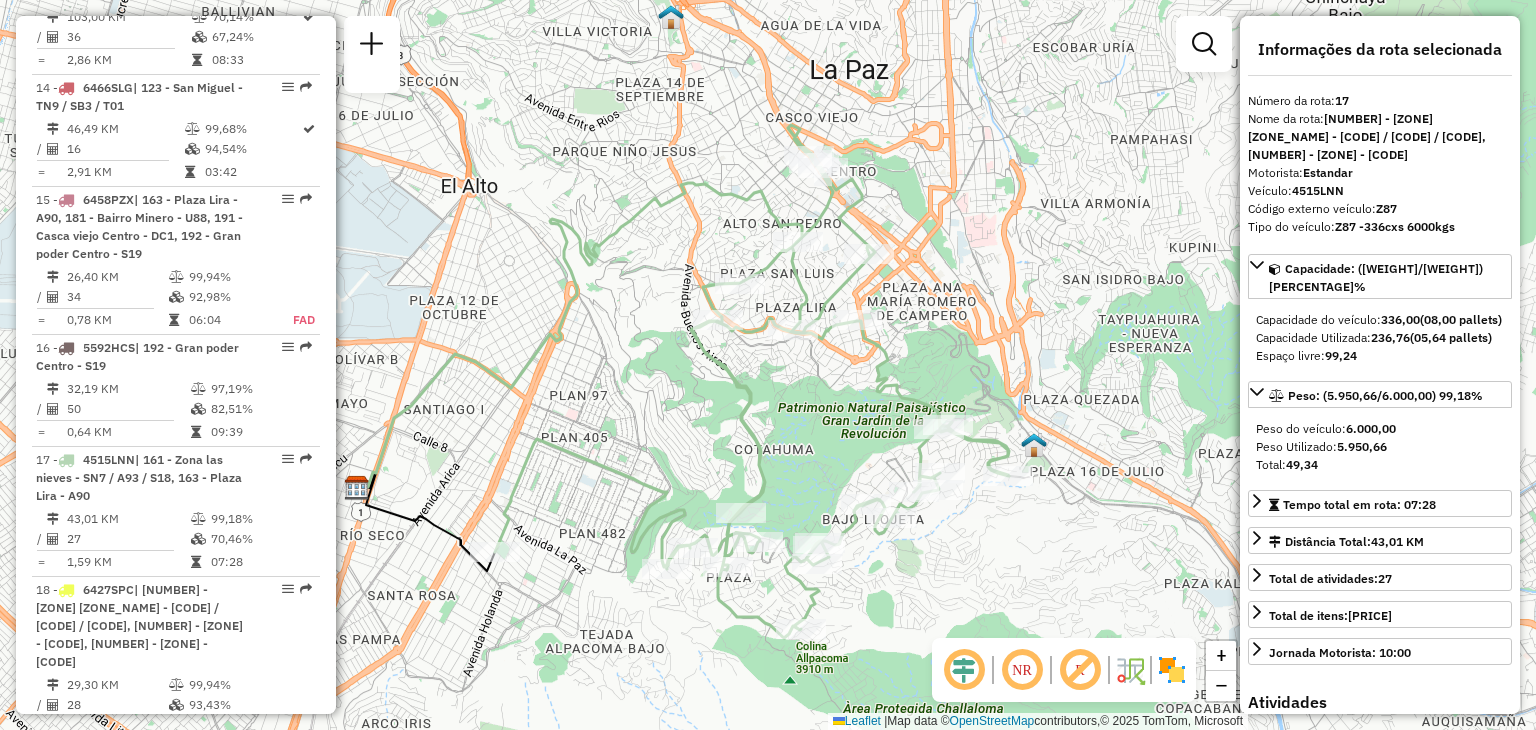 click on "Janela de atendimento Grade de atendimento Capacidade Transportadoras Veículos Cliente Pedidos  Rotas Selecione os dias de semana para filtrar as janelas de atendimento  Seg   Ter   Qua   Qui   Sex   Sáb   Dom  Informe o período da janela de atendimento: De: Até:  Filtrar exatamente a janela do cliente  Considerar janela de atendimento padrão  Selecione os dias de semana para filtrar as grades de atendimento  Seg   Ter   Qua   Qui   Sex   Sáb   Dom   Considerar clientes sem dia de atendimento cadastrado  Clientes fora do dia de atendimento selecionado Filtrar as atividades entre os valores definidos abaixo:  Peso mínimo:   Peso máximo:   Cubagem mínima:   Cubagem máxima:   De:   Até:  Filtrar as atividades entre o tempo de atendimento definido abaixo:  De:   Até:   Considerar capacidade total dos clientes não roteirizados Transportadora: Selecione um ou mais itens Tipo de veículo: Selecione um ou mais itens Veículo: Selecione um ou mais itens Motorista: Selecione um ou mais itens Nome: Rótulo:" 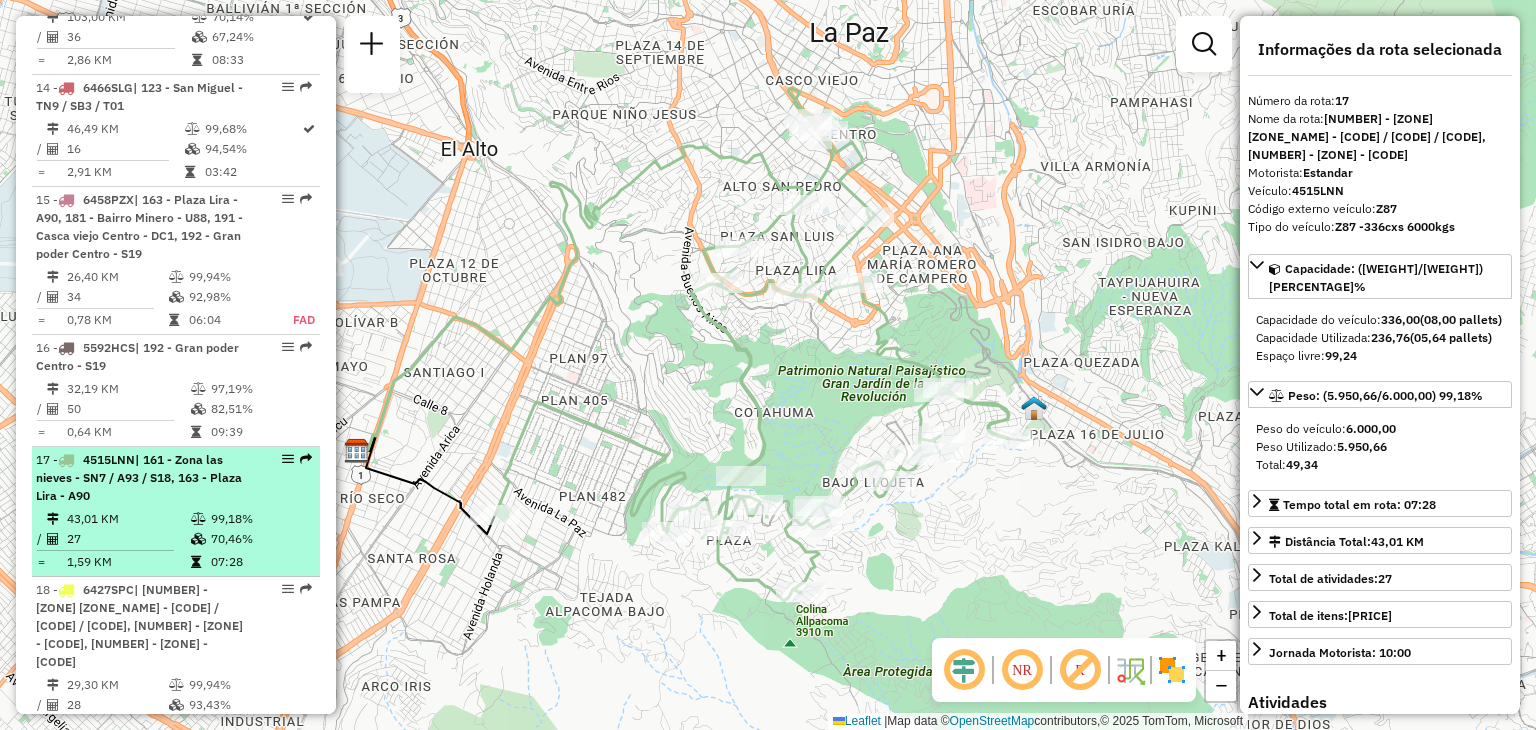 click on "[NUMBER] - [PLATE] | [NUMBER] - [ZONE] [ZONE_NAME] - [CODE] / [CODE] / [CODE], [NUMBER] - [ZONE] - [CODE]" at bounding box center [142, 478] 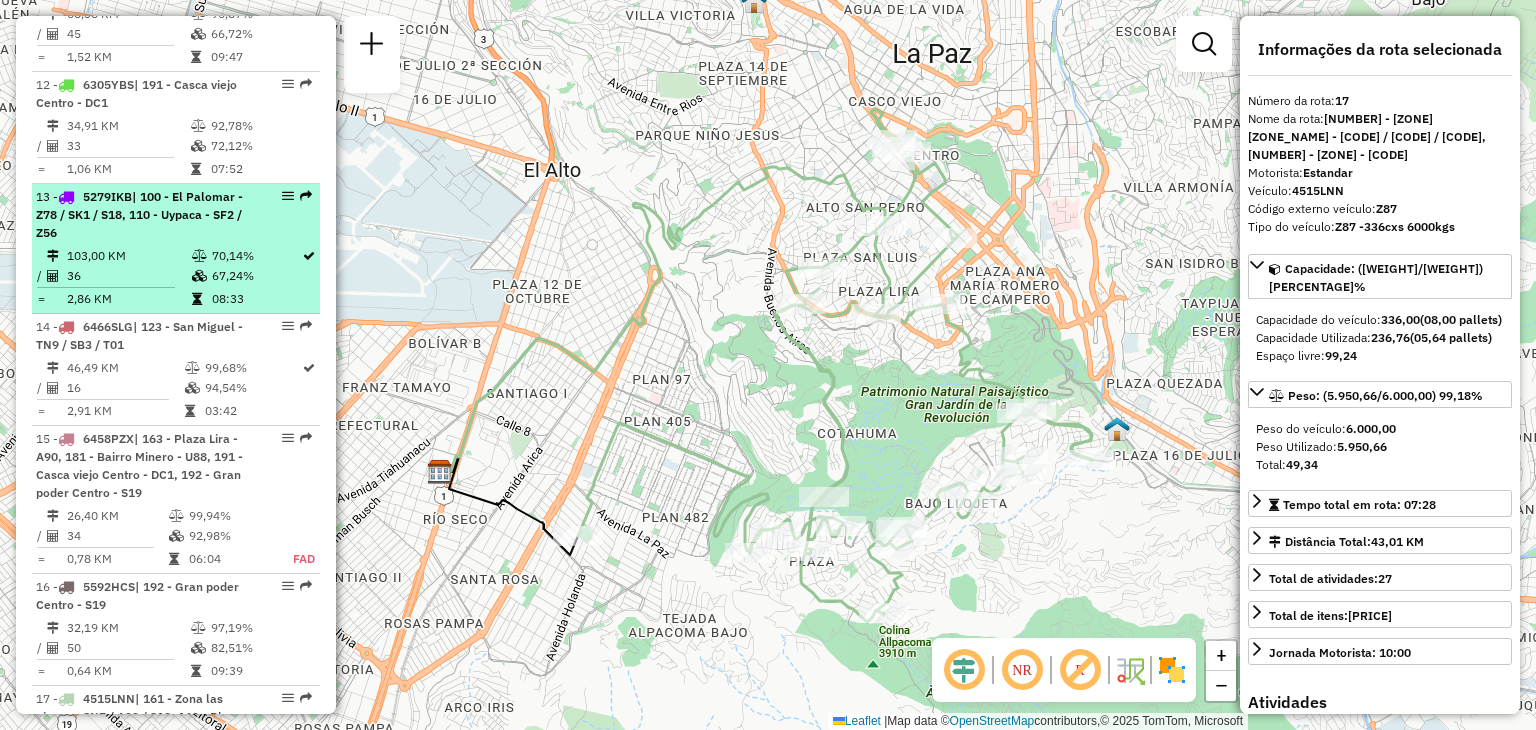 scroll, scrollTop: 2000, scrollLeft: 0, axis: vertical 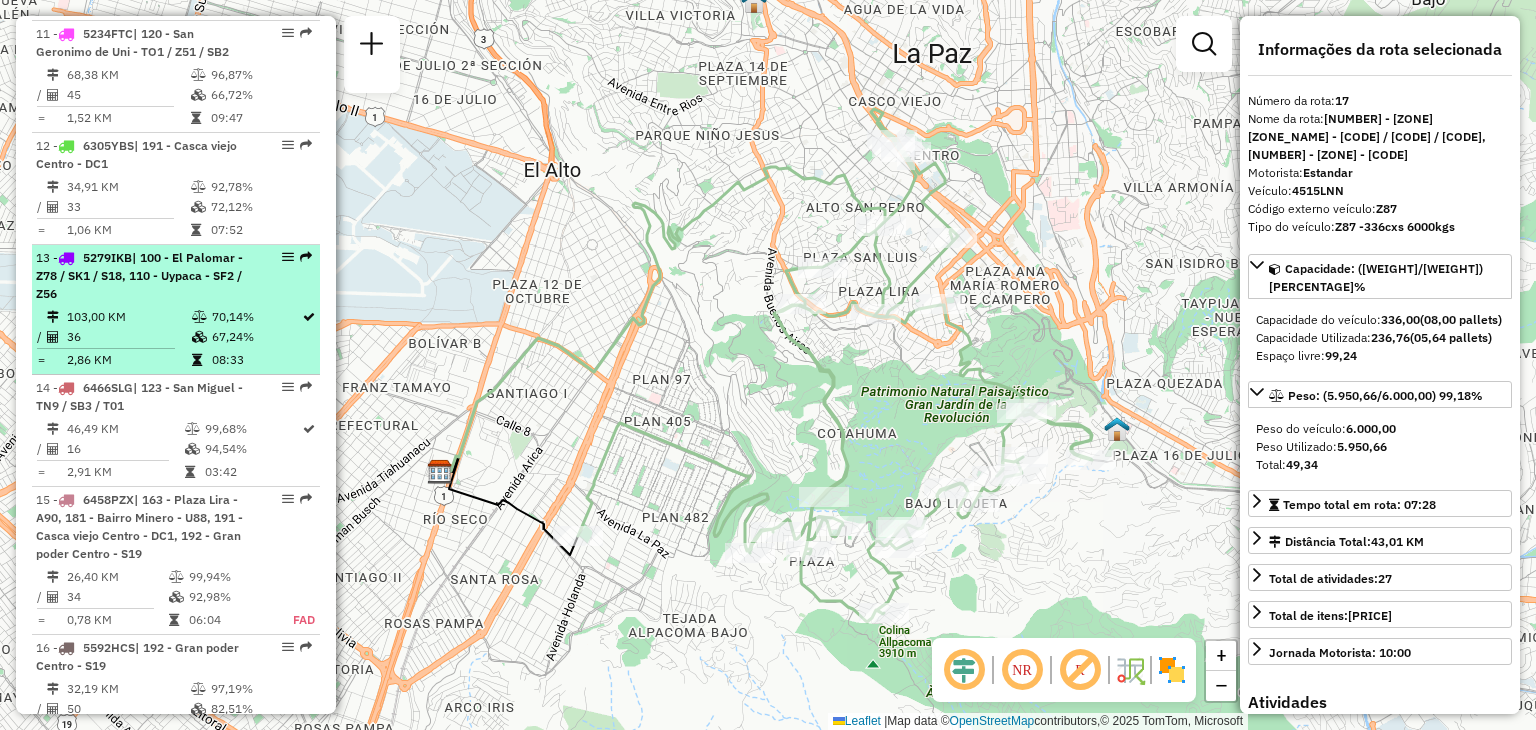 click on "[NUMBER] - [PLATE] | [NUMBER] - [ZONE] [ZONE_NAME] - [CODE] / [CODE] / [CODE], [NUMBER] - [ZONE] - [CODE] [PRICE] KM [PERCENTAGE]% / [NUMBER] [PERCENTAGE]% = [DISTANCE] KM [TIME]" at bounding box center (176, 310) 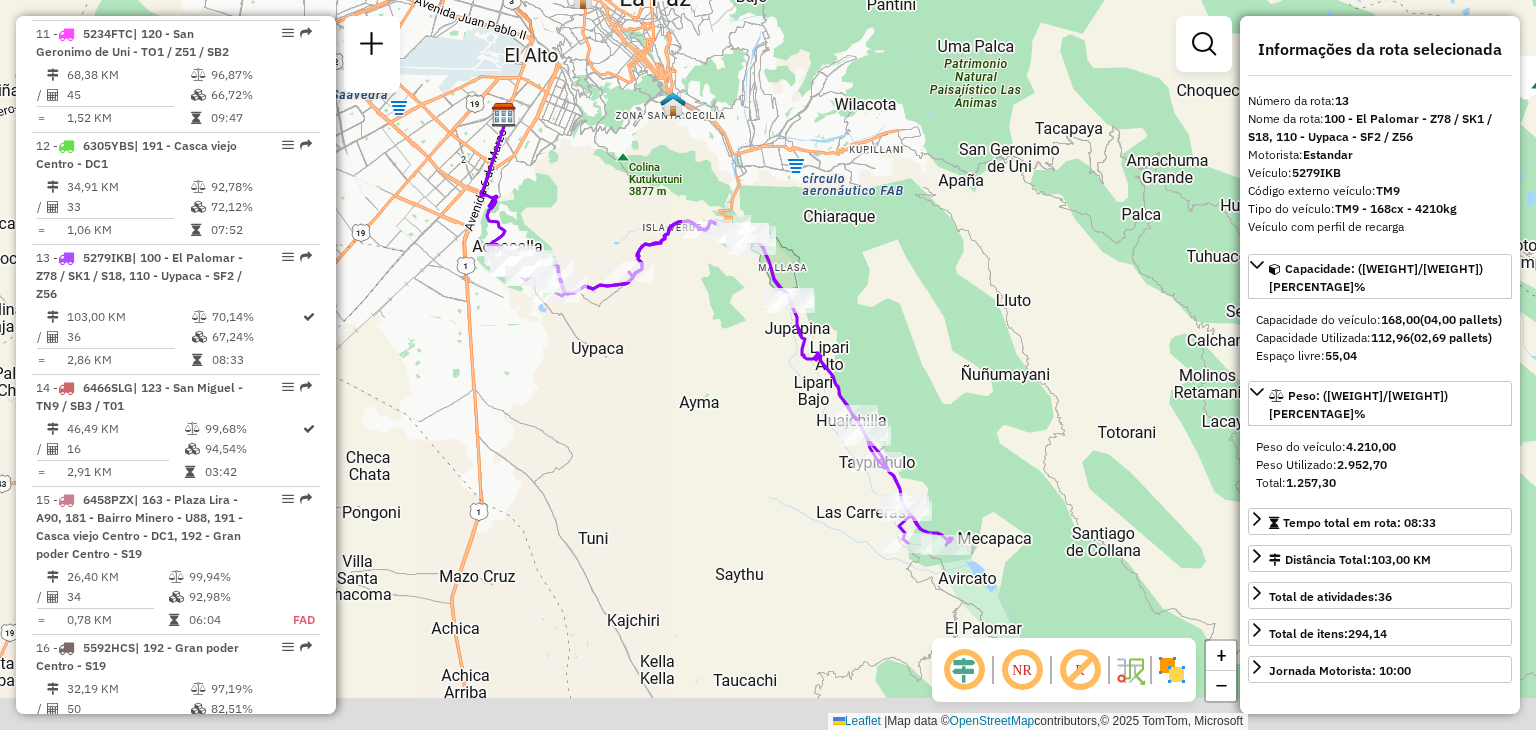 drag, startPoint x: 755, startPoint y: 399, endPoint x: 687, endPoint y: 344, distance: 87.458565 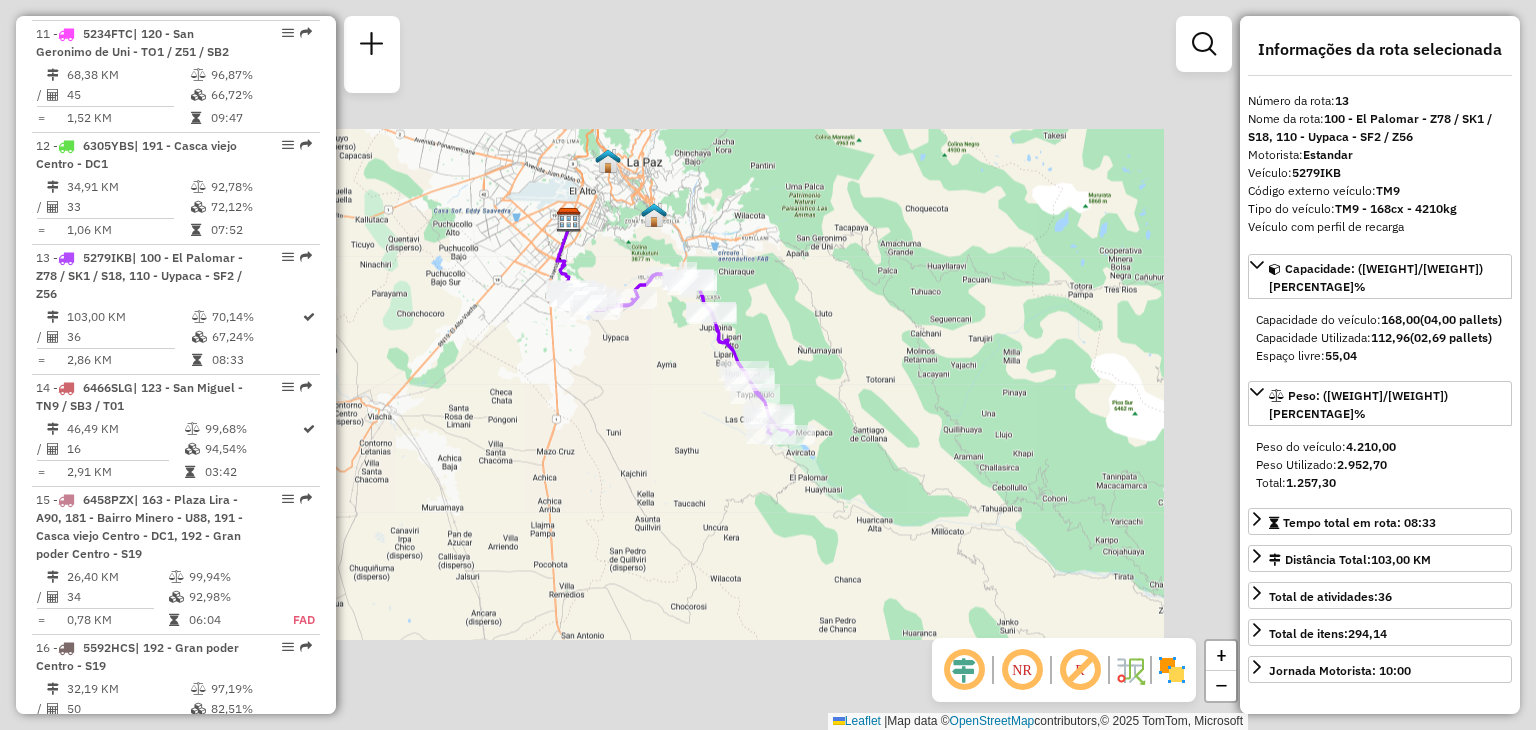 drag, startPoint x: 625, startPoint y: 345, endPoint x: 641, endPoint y: 371, distance: 30.528675 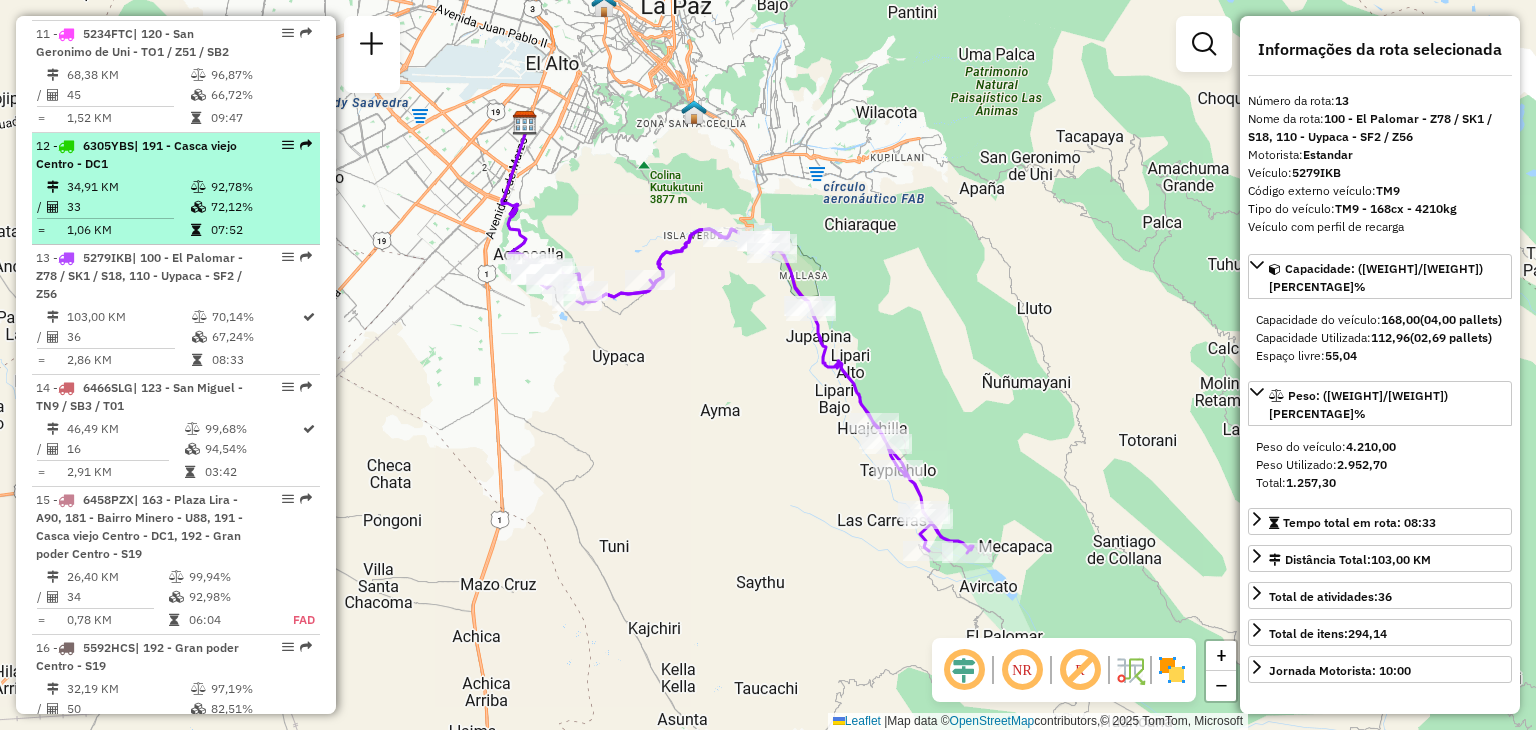 click on "12 -       [PLATE]   | 191 - Casca viejo Centro - DC[NUMBER]  [DISTANCE] KM   [PERCENTAGE]%  /  [NUMBER]   [PERCENTAGE]%     =  [DISTANCE] KM   [TIME]" at bounding box center [176, 189] 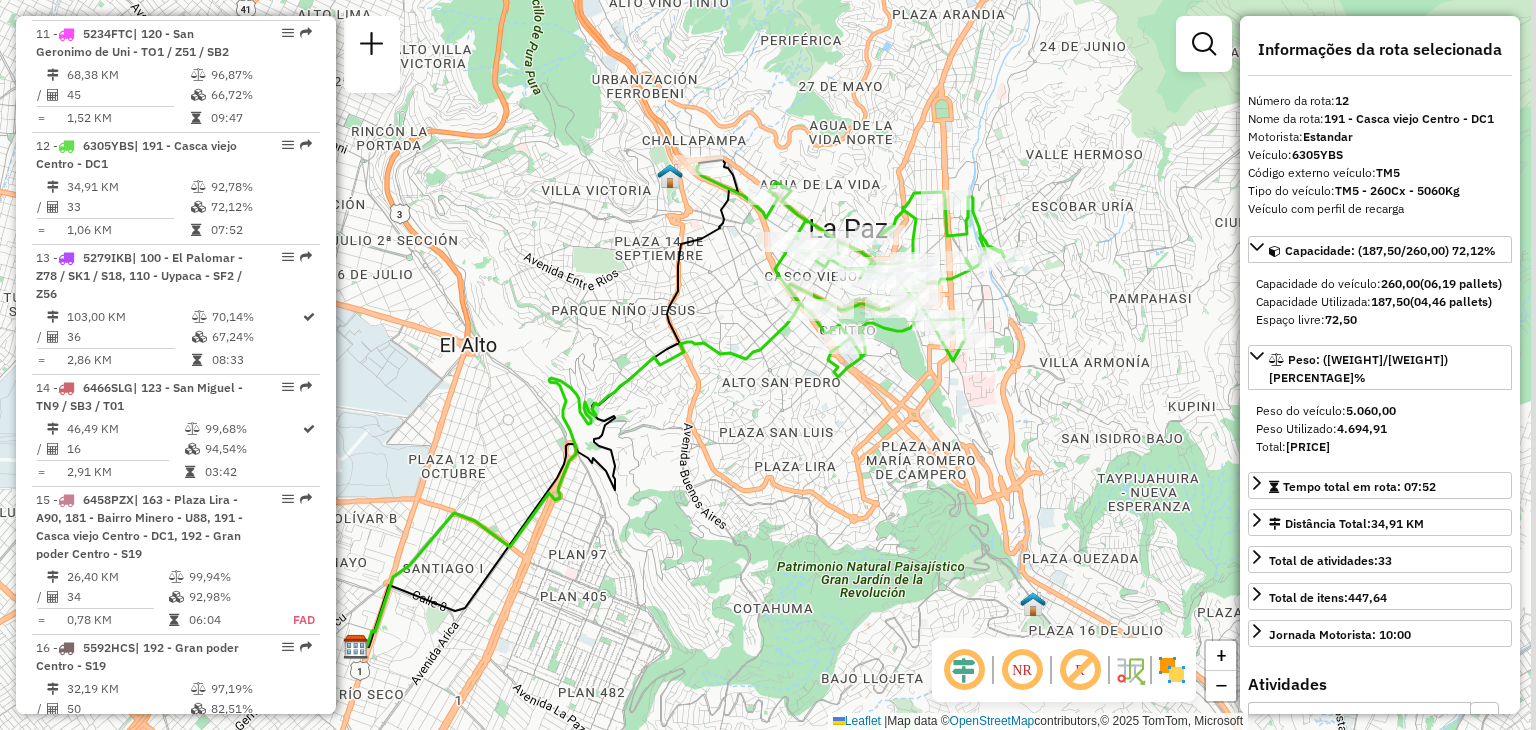 drag, startPoint x: 790, startPoint y: 242, endPoint x: 604, endPoint y: 303, distance: 195.74728 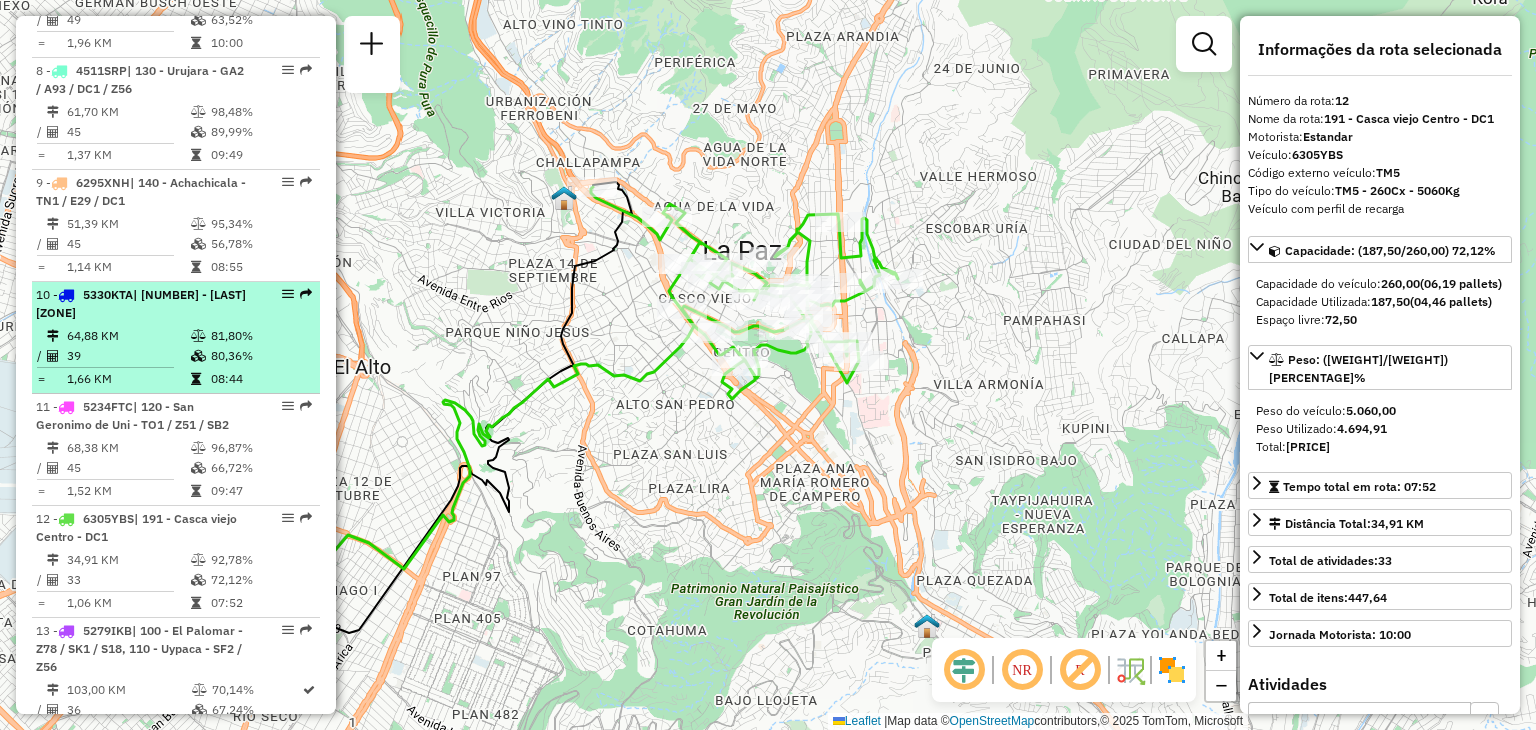 scroll, scrollTop: 1600, scrollLeft: 0, axis: vertical 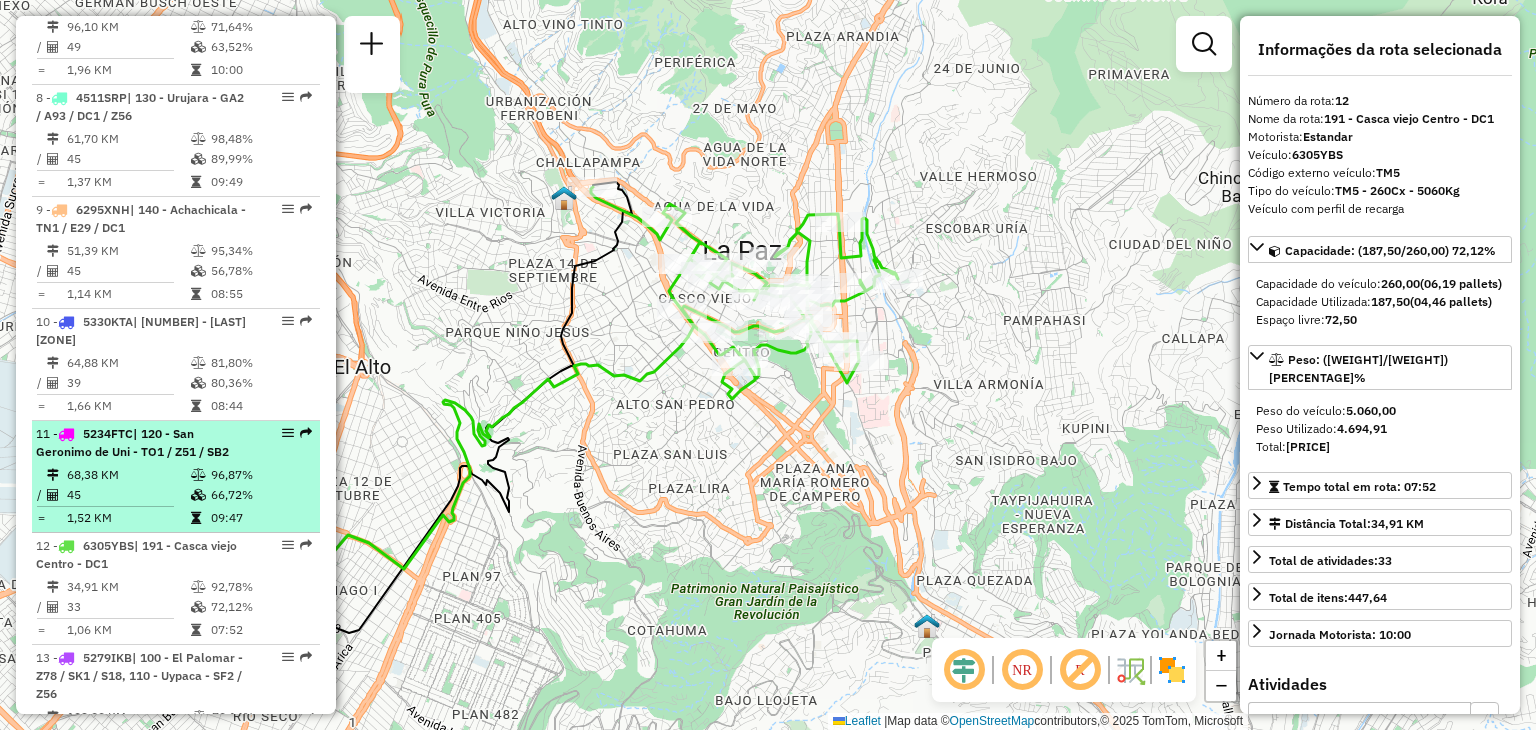 click on "68,38 KM" at bounding box center [128, 475] 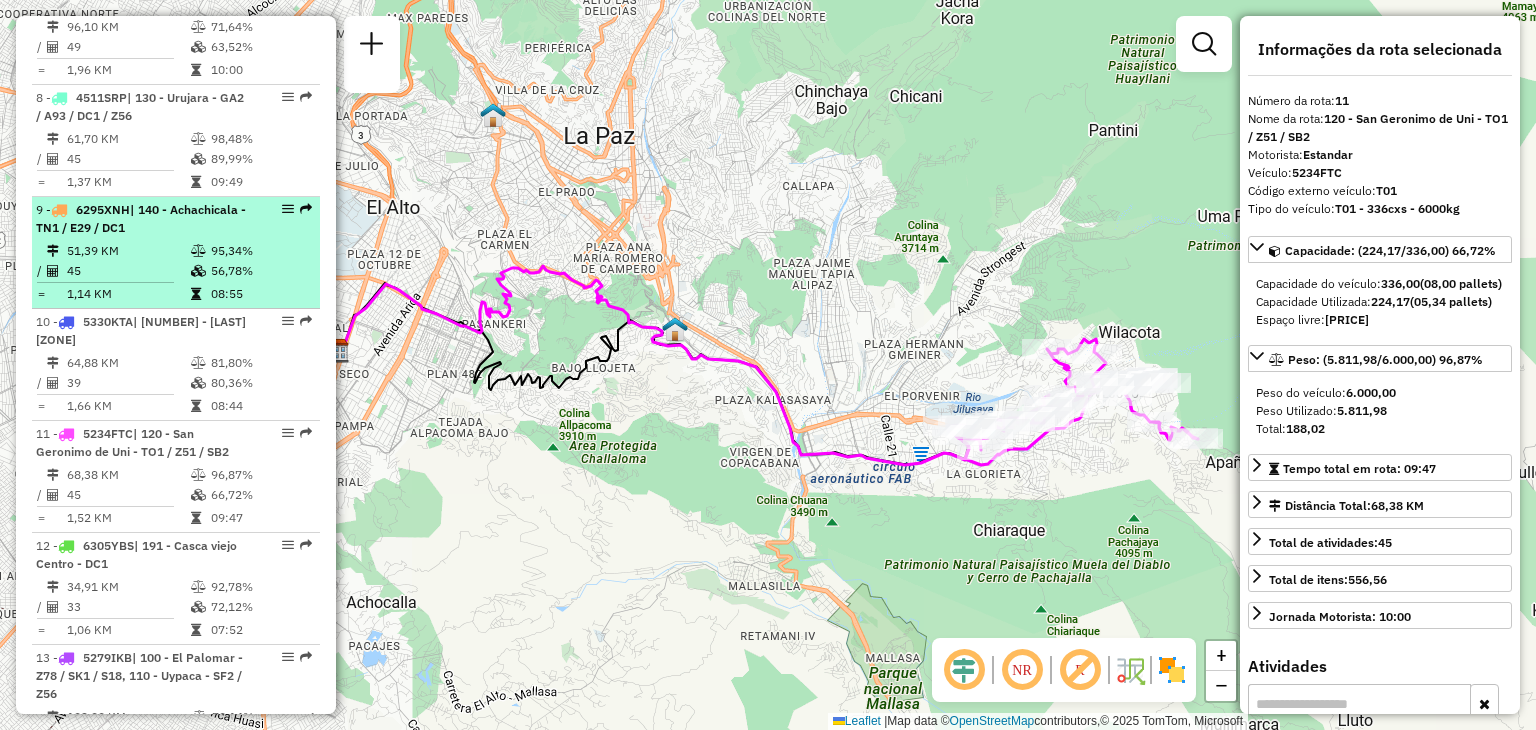 click on "51,39 KM" at bounding box center (128, 251) 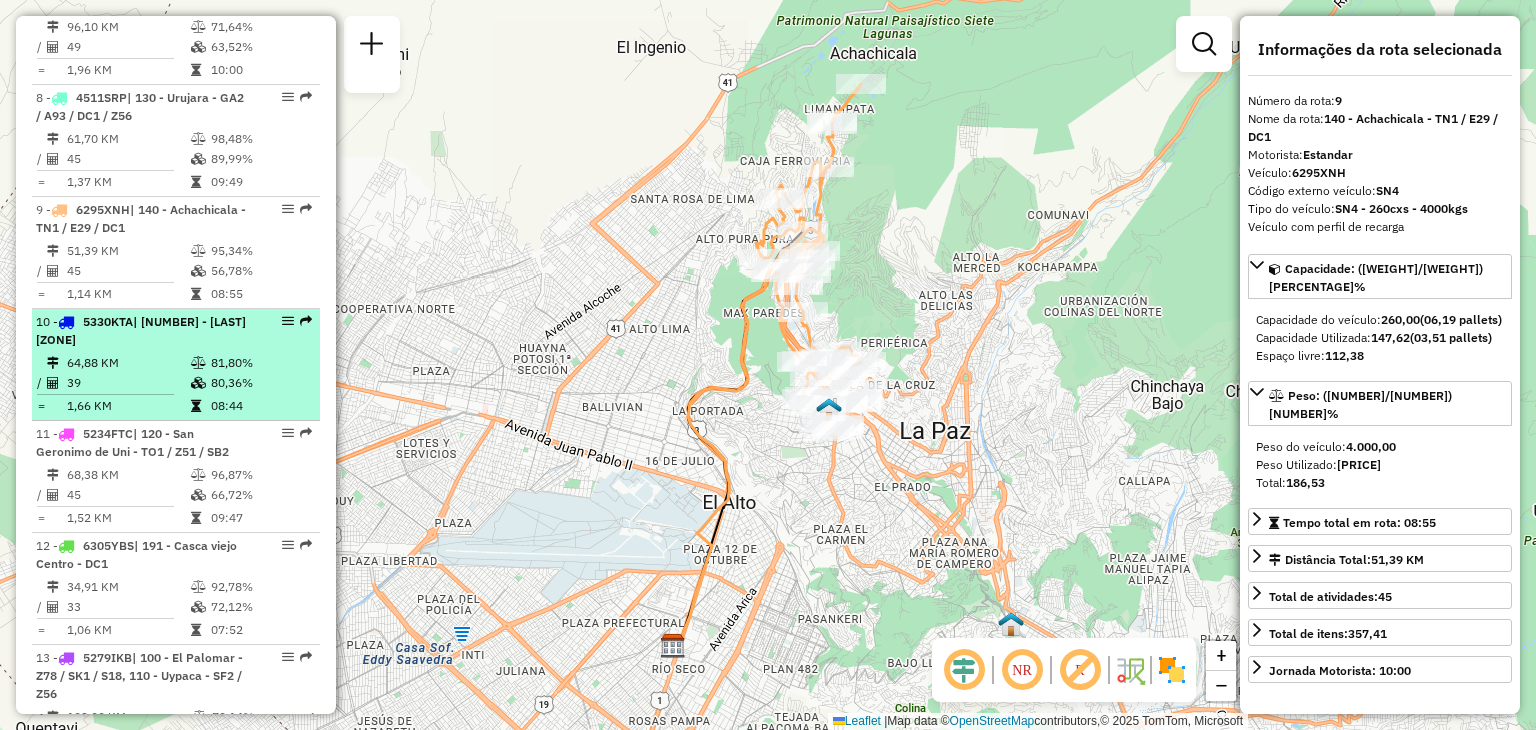 click on "64,88 KM" at bounding box center (128, 363) 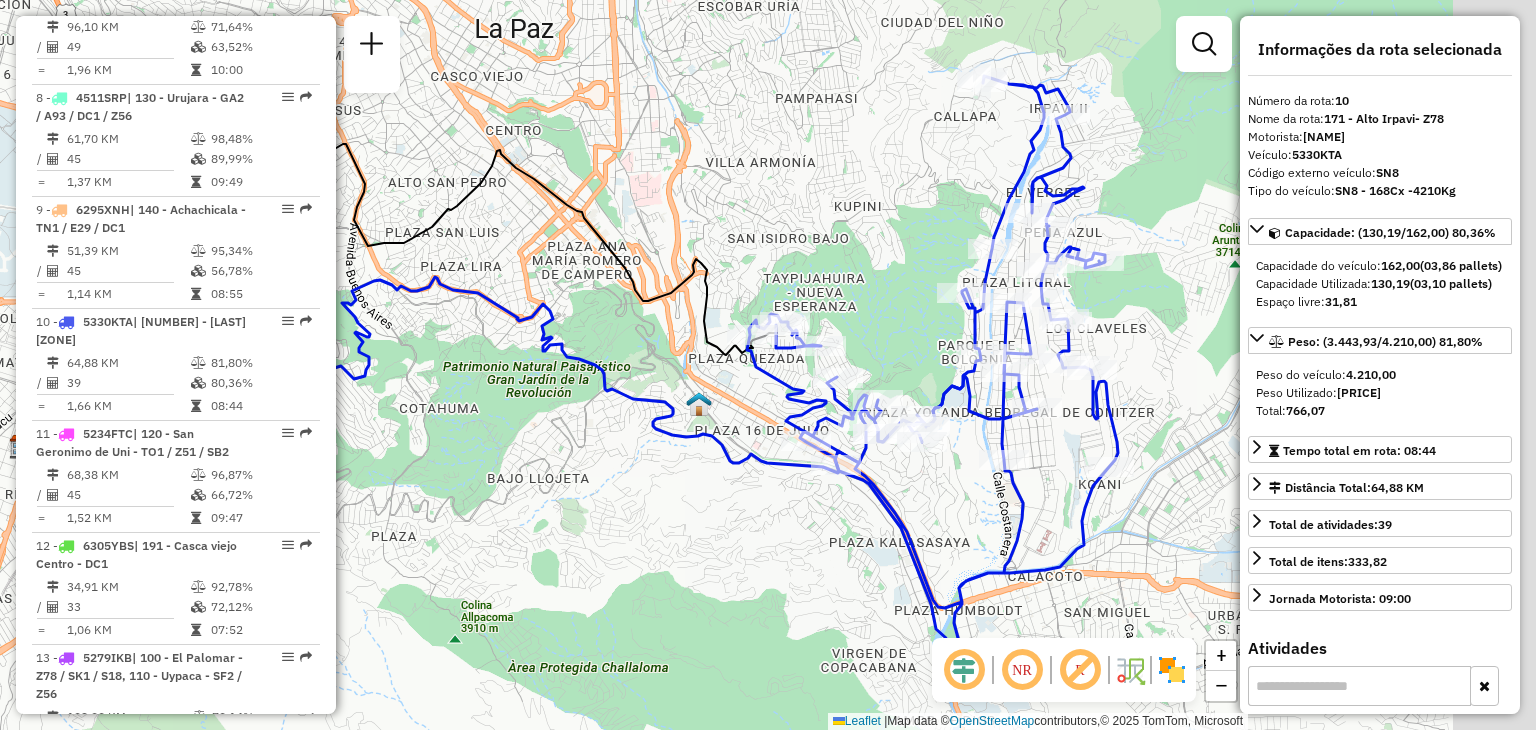 drag, startPoint x: 907, startPoint y: 361, endPoint x: 654, endPoint y: 372, distance: 253.23901 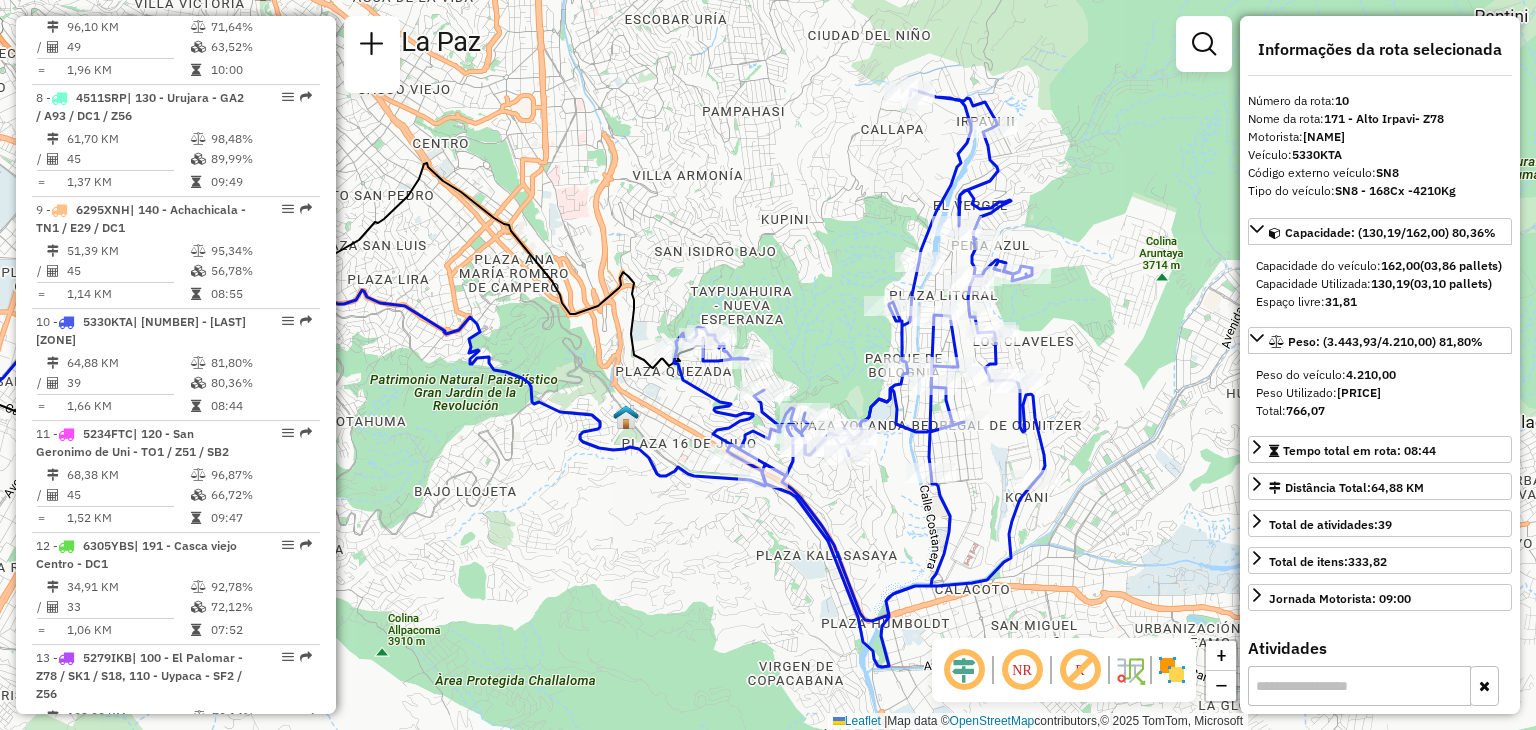 drag, startPoint x: 899, startPoint y: 351, endPoint x: 751, endPoint y: 383, distance: 151.41995 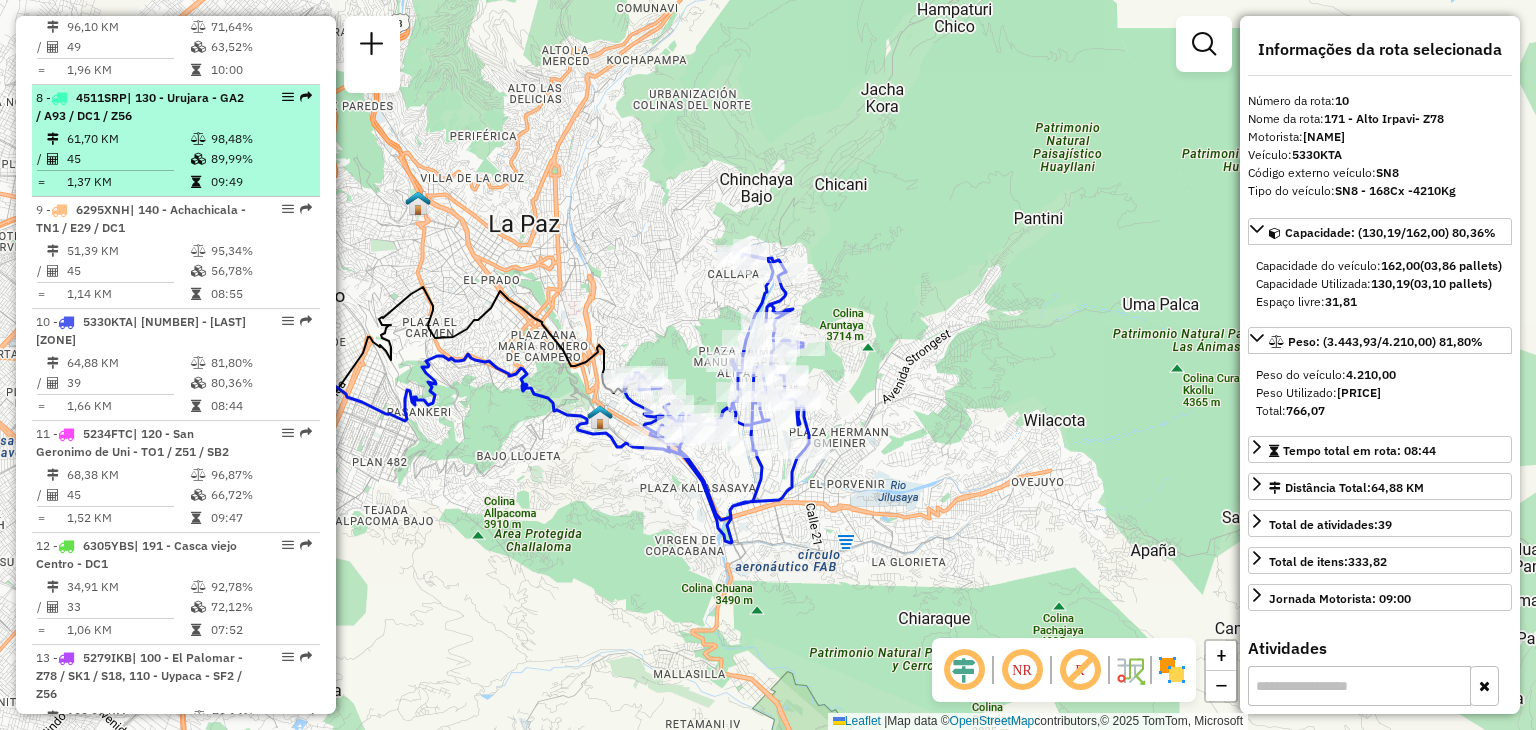 click on "61,70 KM" at bounding box center (128, 139) 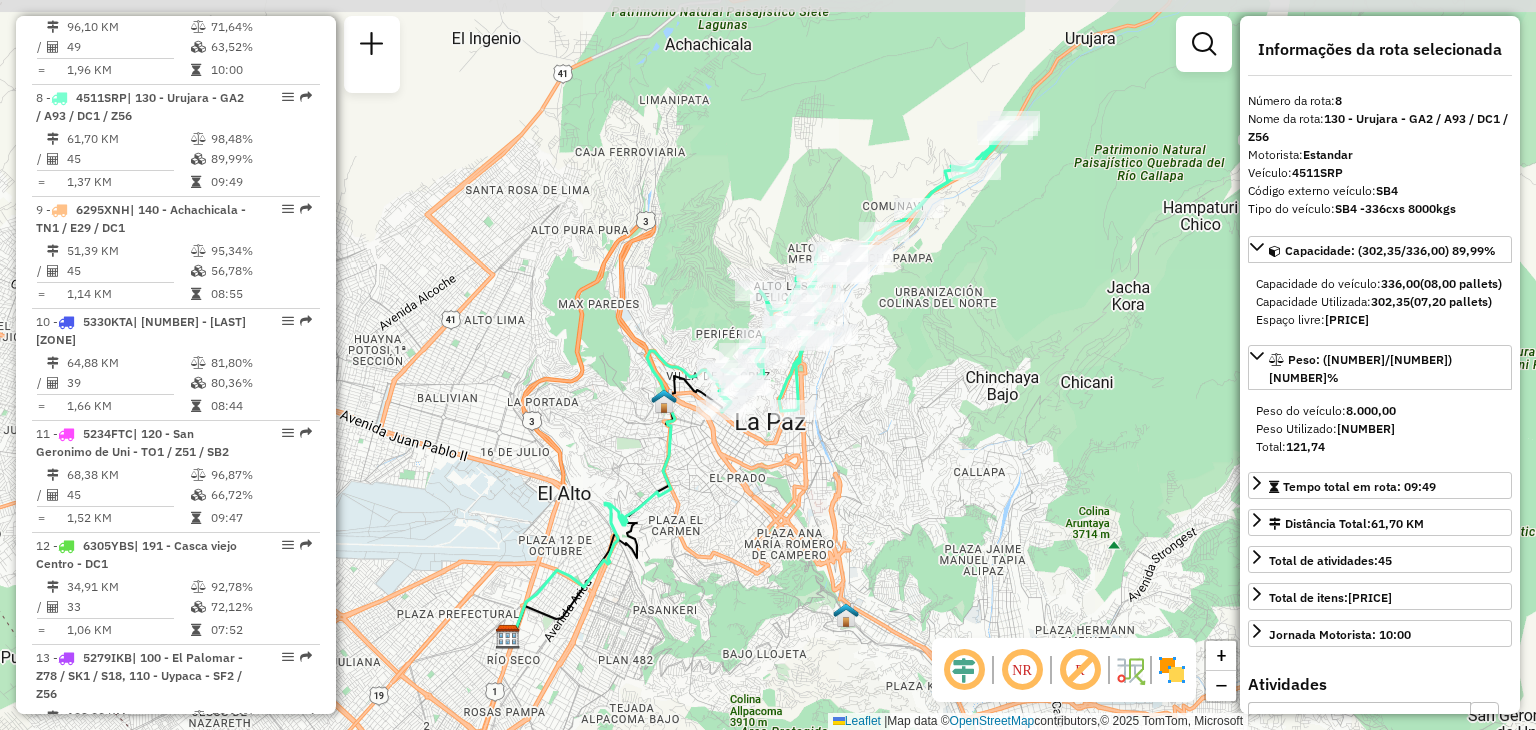 drag, startPoint x: 997, startPoint y: 307, endPoint x: 942, endPoint y: 363, distance: 78.492035 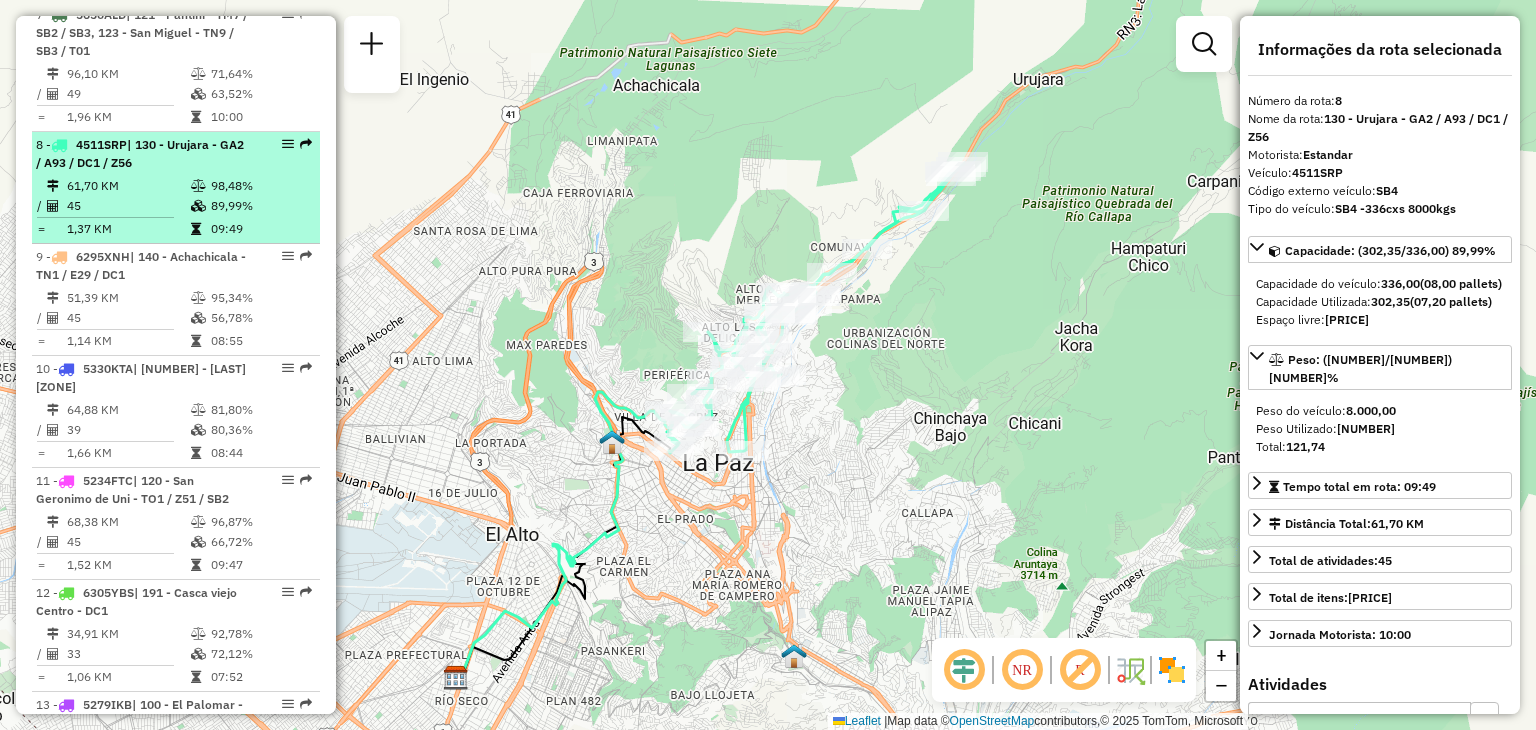 scroll, scrollTop: 1500, scrollLeft: 0, axis: vertical 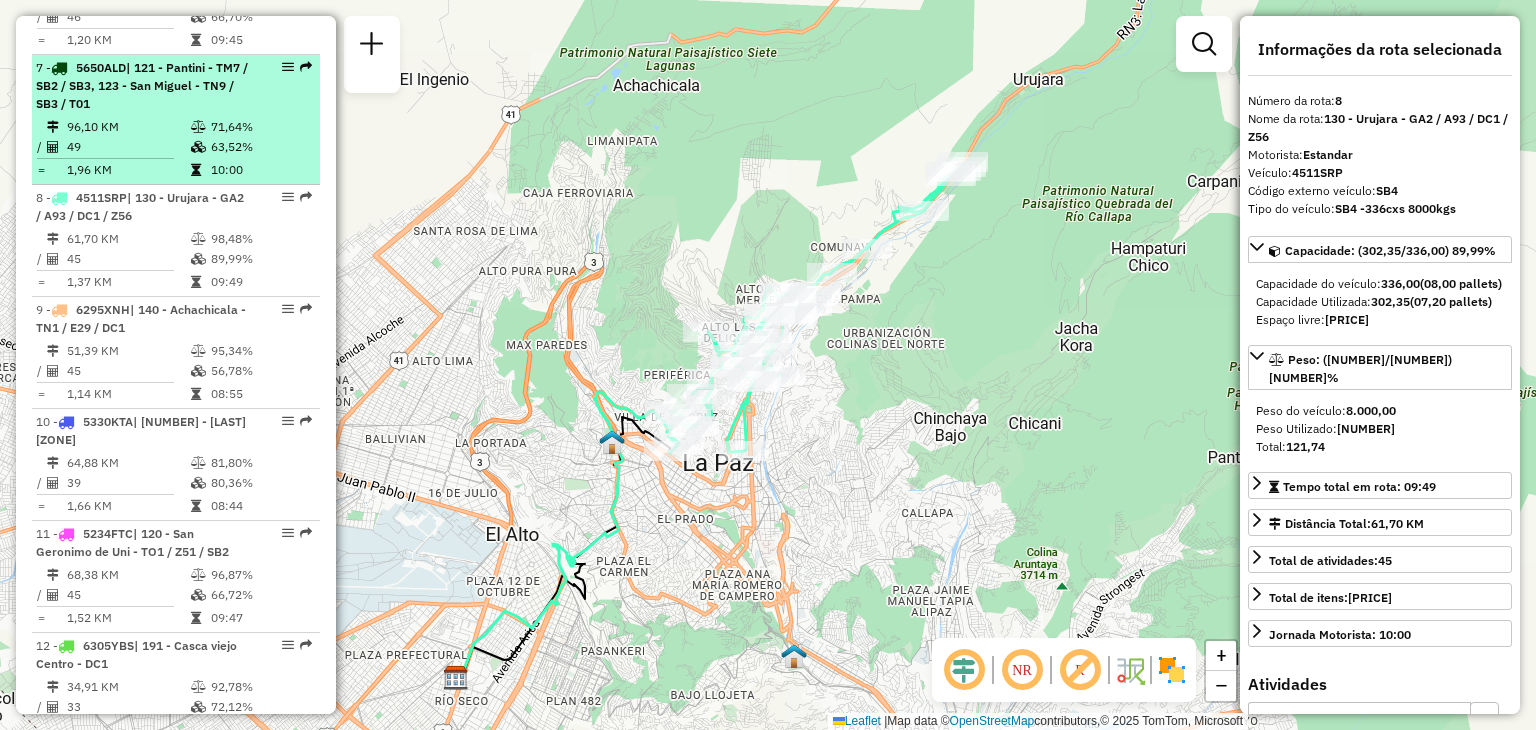 click on "49" at bounding box center (128, 147) 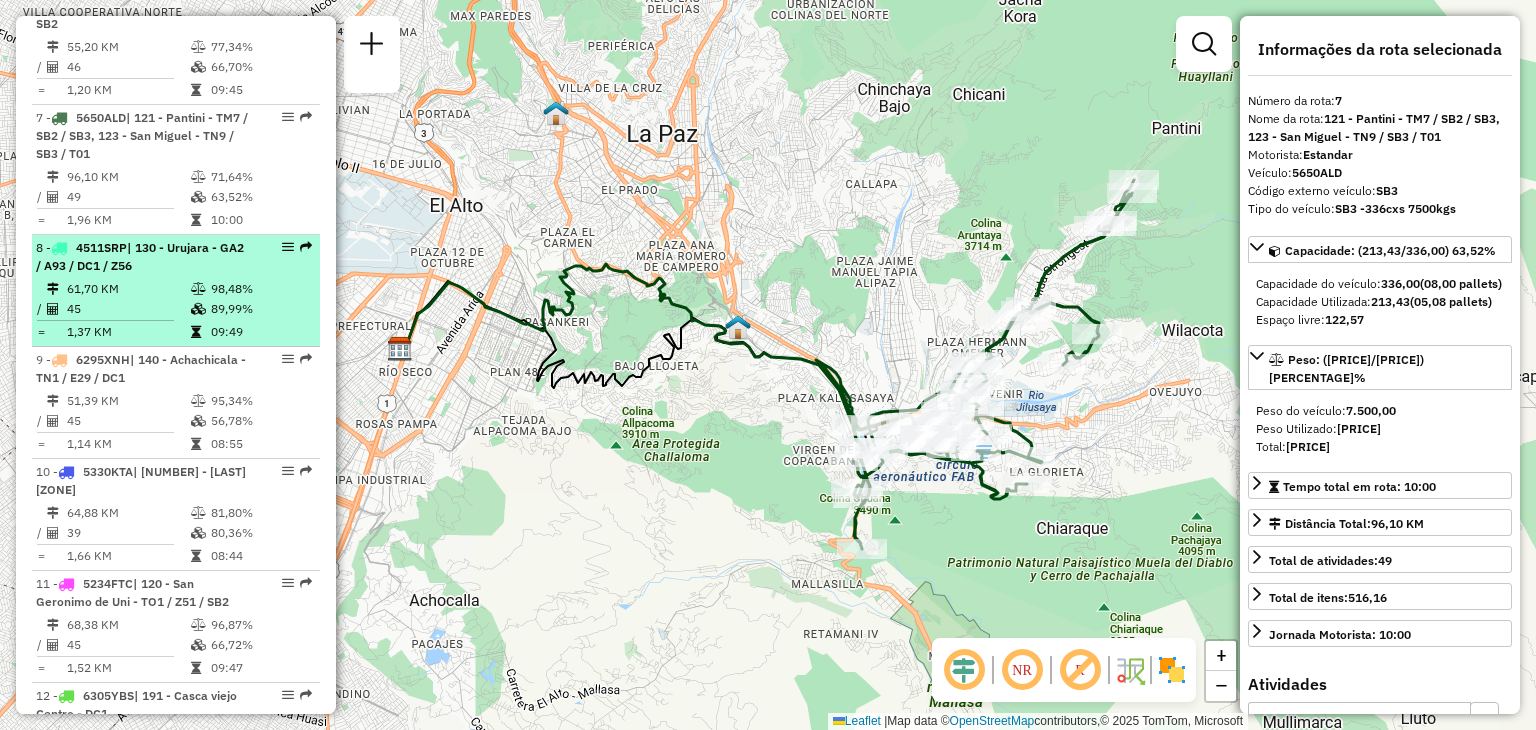 scroll, scrollTop: 1400, scrollLeft: 0, axis: vertical 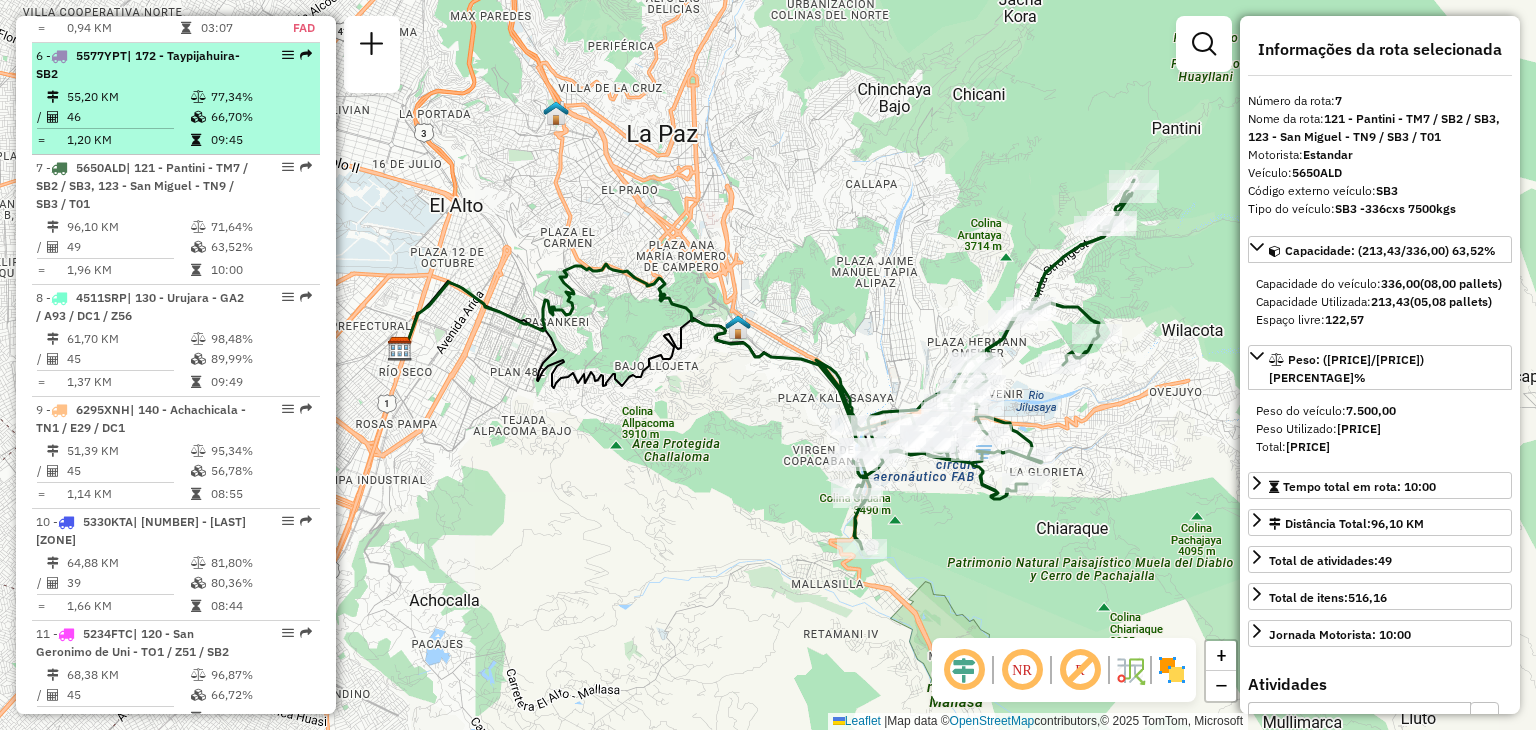 click on "55,20 KM" at bounding box center [128, 97] 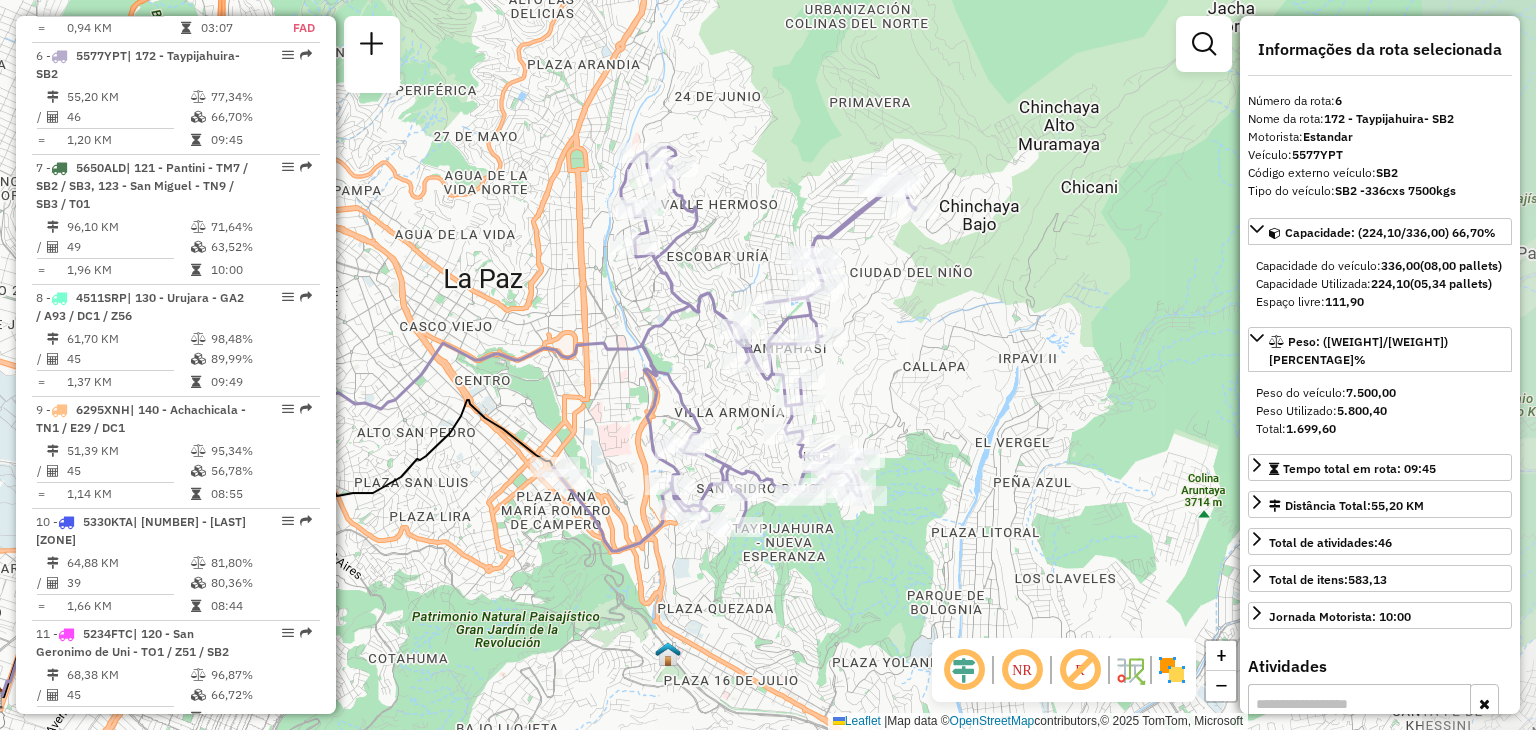 drag, startPoint x: 852, startPoint y: 291, endPoint x: 538, endPoint y: 347, distance: 318.95453 